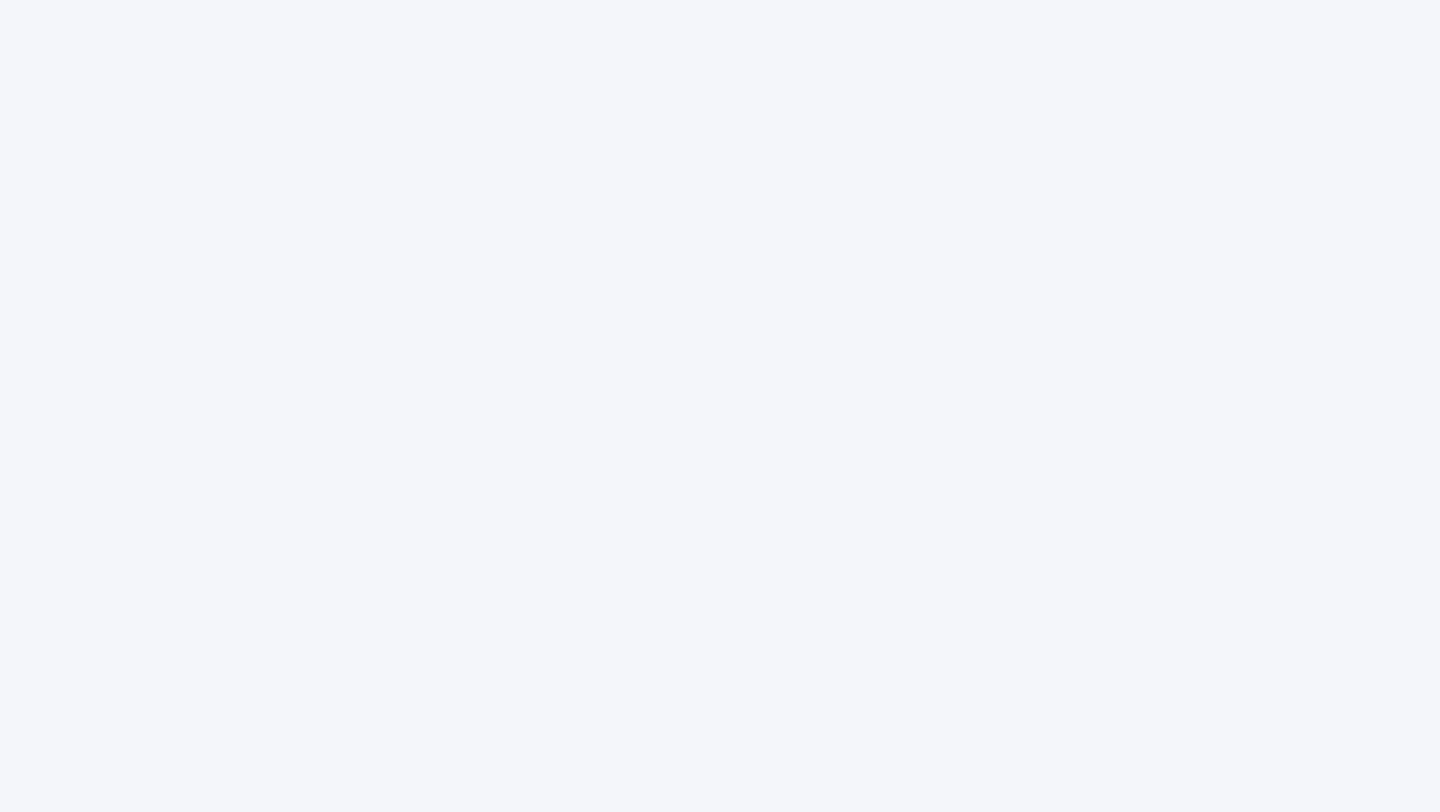 scroll, scrollTop: 0, scrollLeft: 0, axis: both 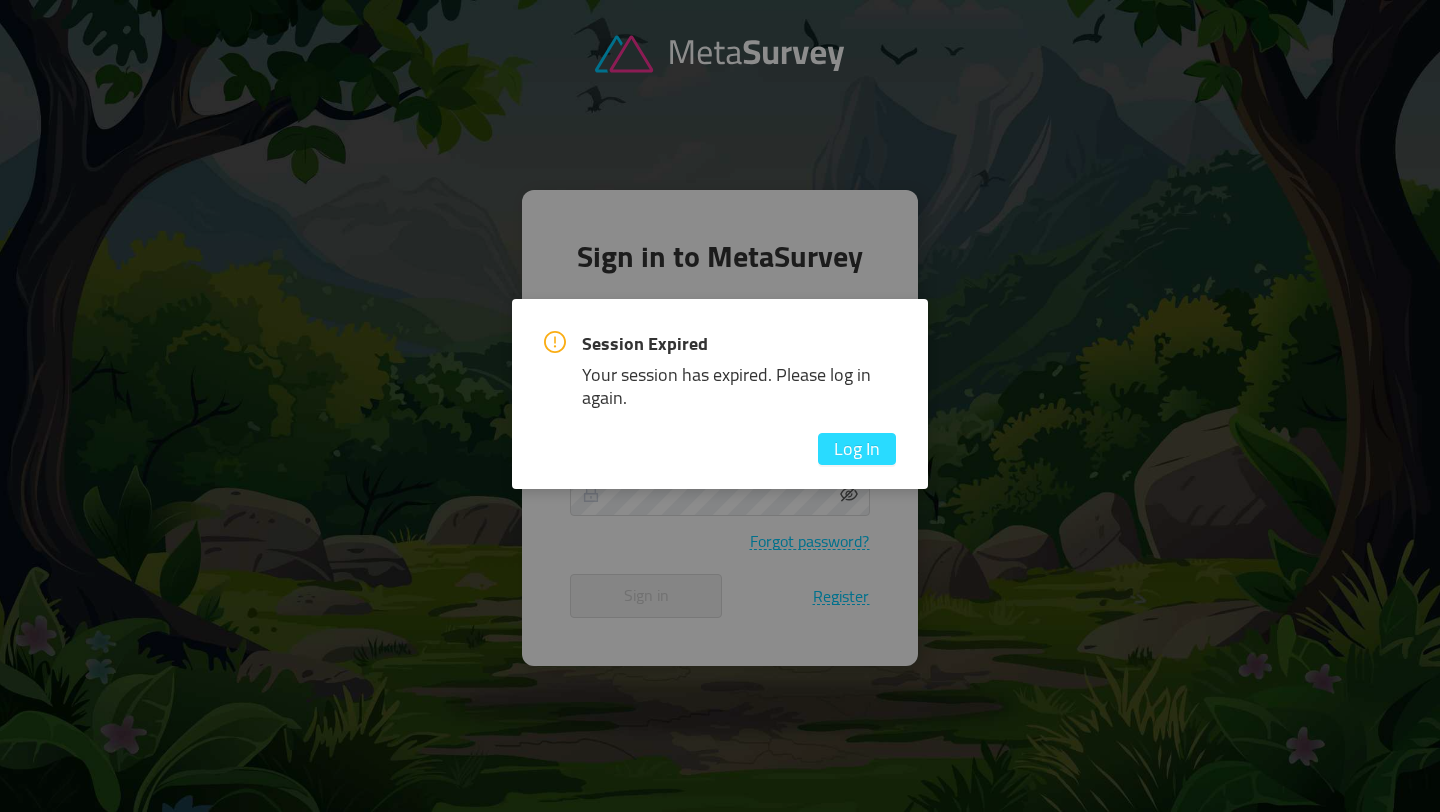 click on "Log In" at bounding box center [857, 449] 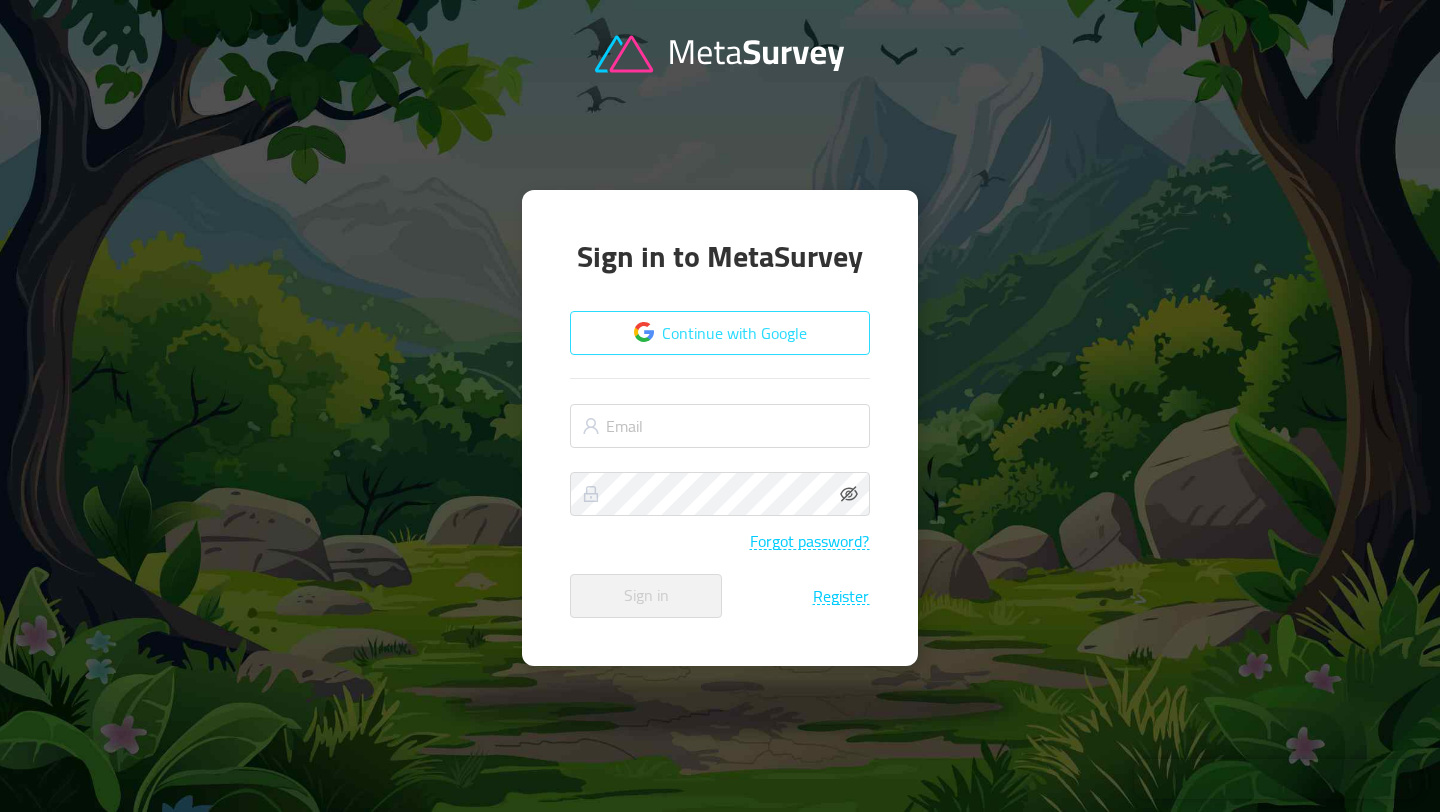 click on "Continue with Google" at bounding box center [720, 333] 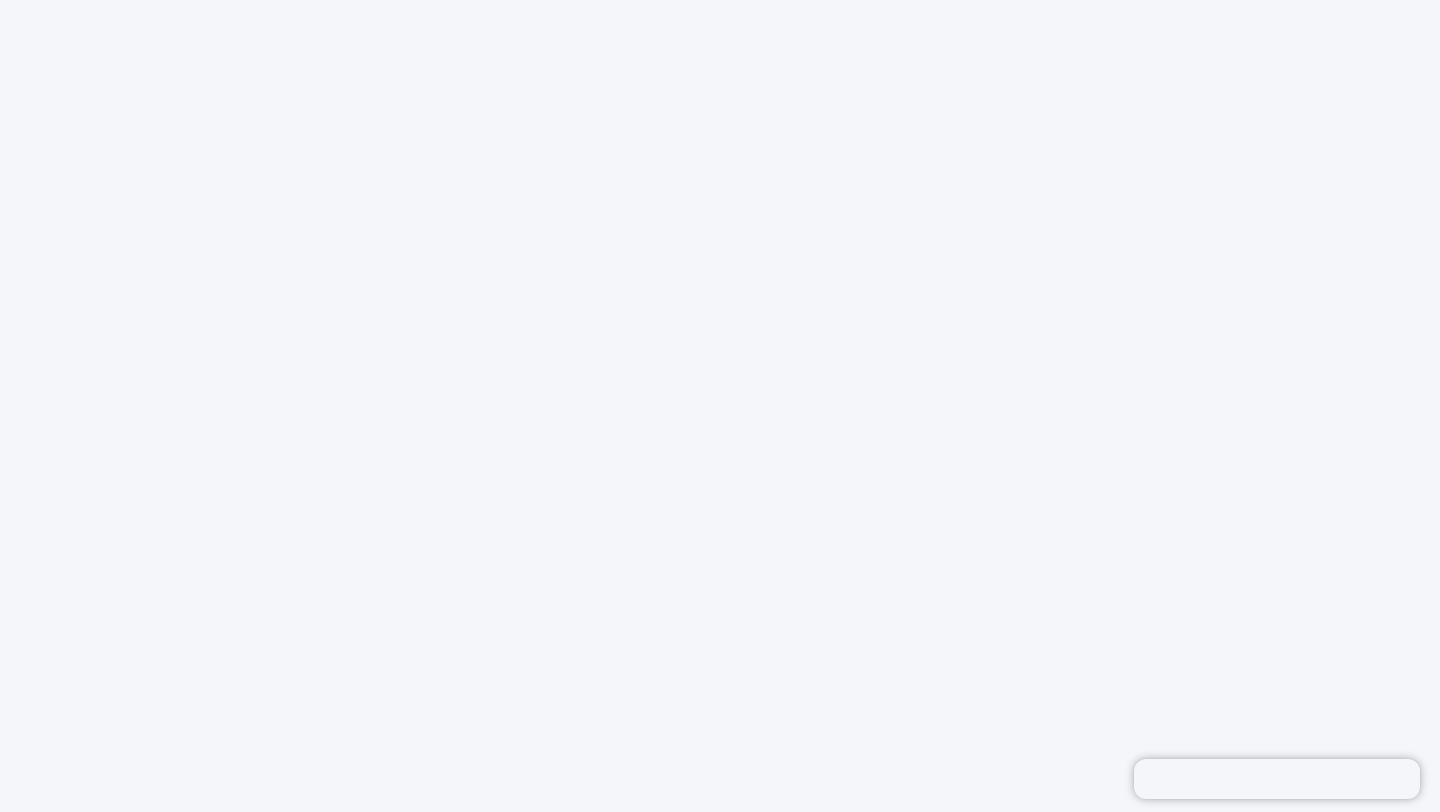 scroll, scrollTop: 0, scrollLeft: 0, axis: both 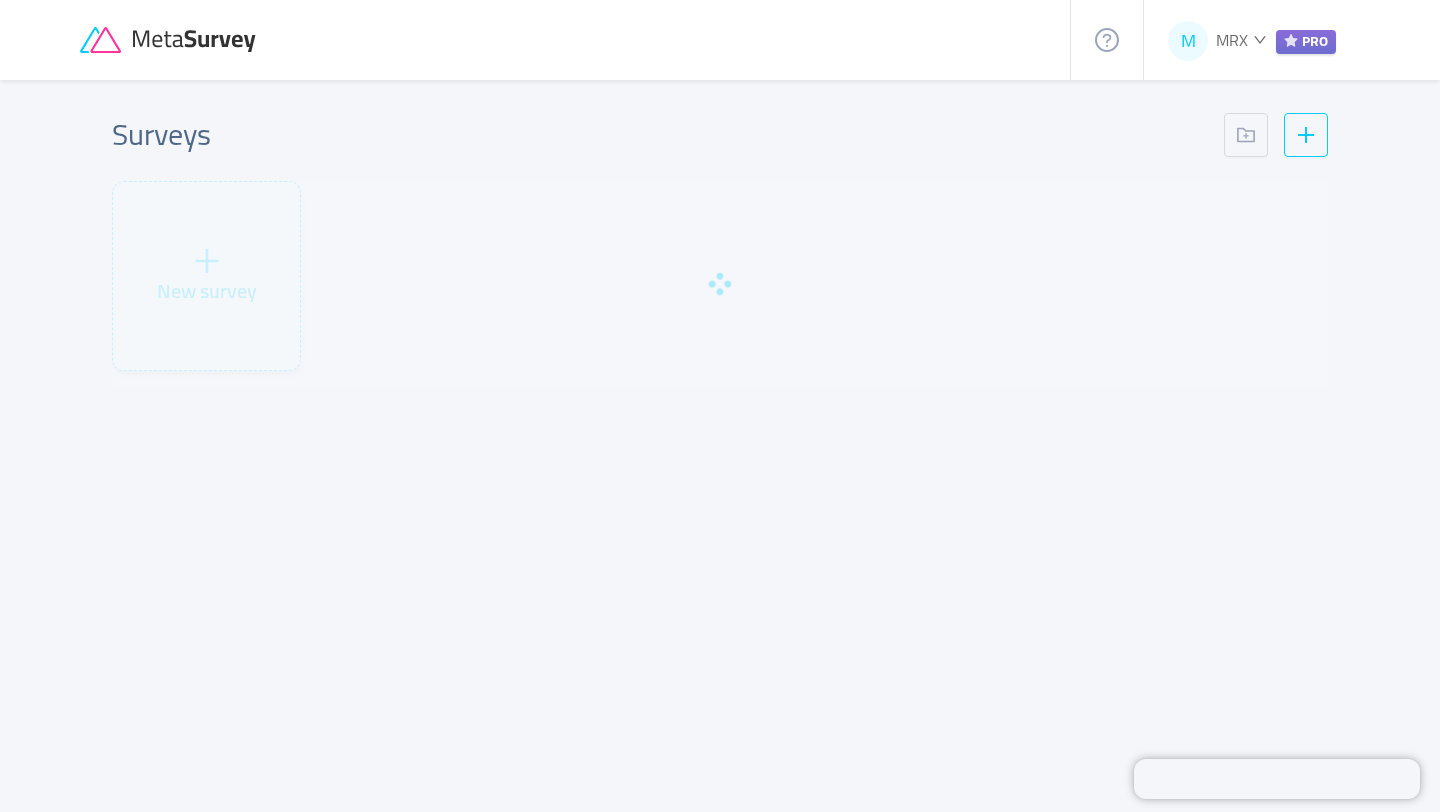 click on "MRX" at bounding box center [1232, 40] 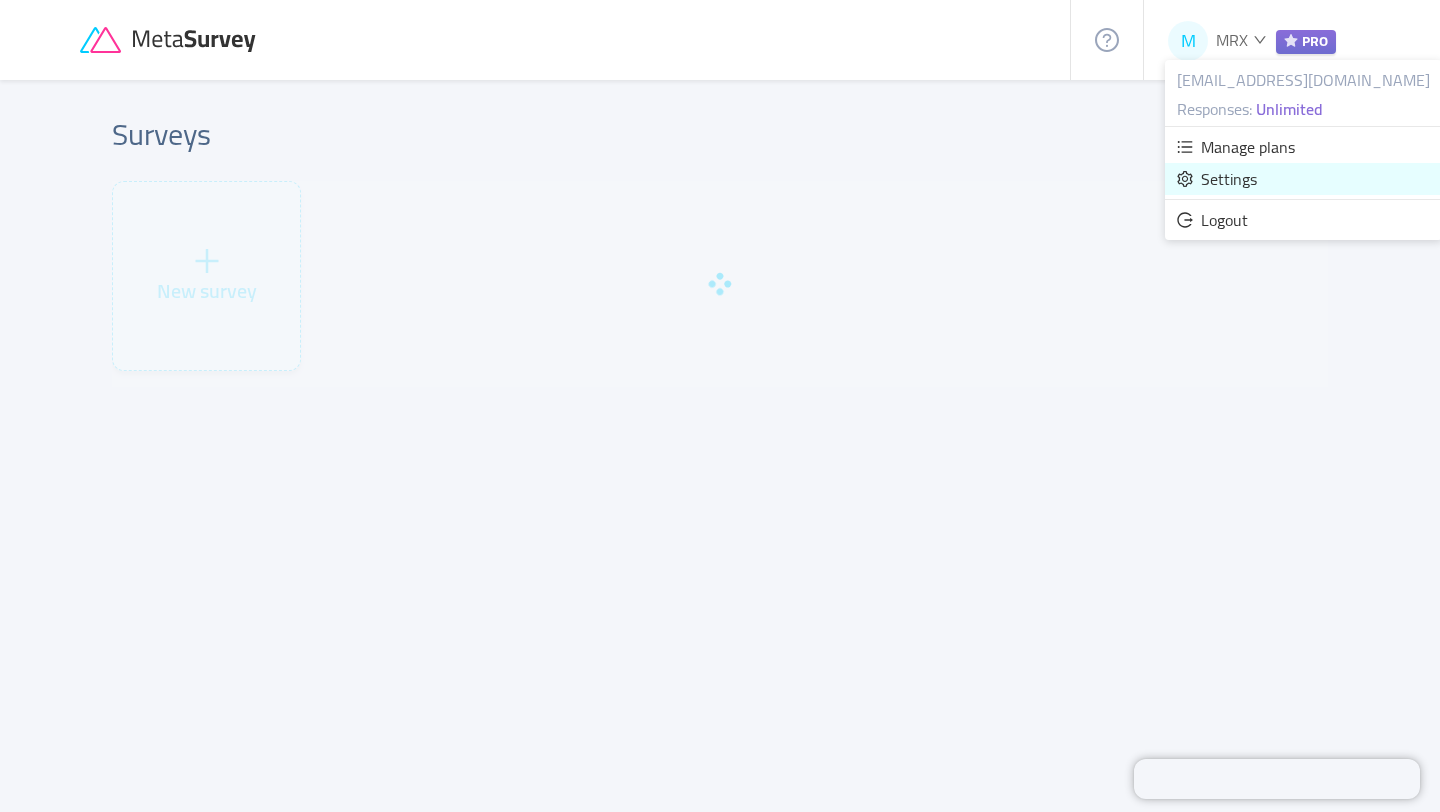 click on "Settings" at bounding box center [1229, 179] 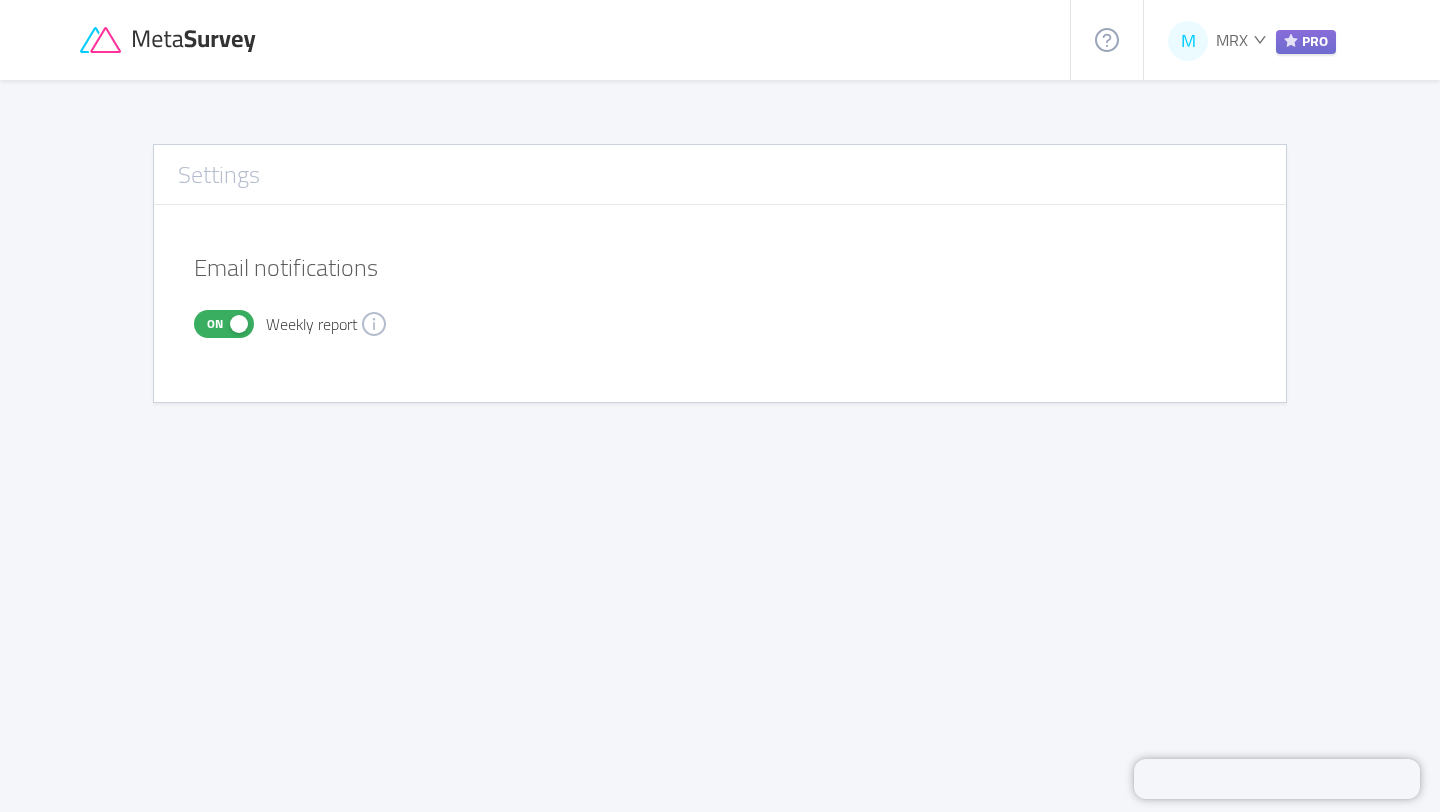 click on "MRX" at bounding box center (1232, 40) 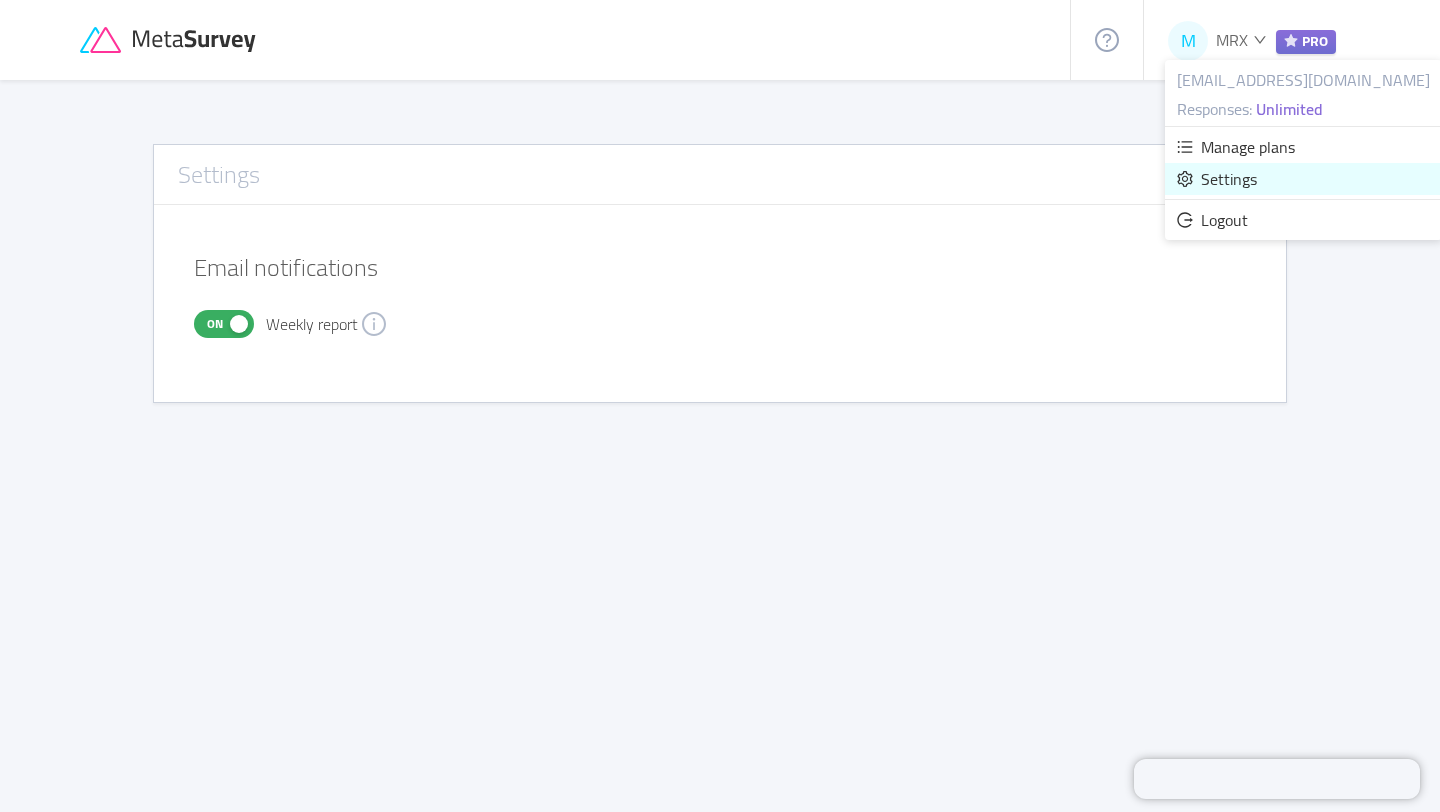 click on "Settings" at bounding box center [1229, 179] 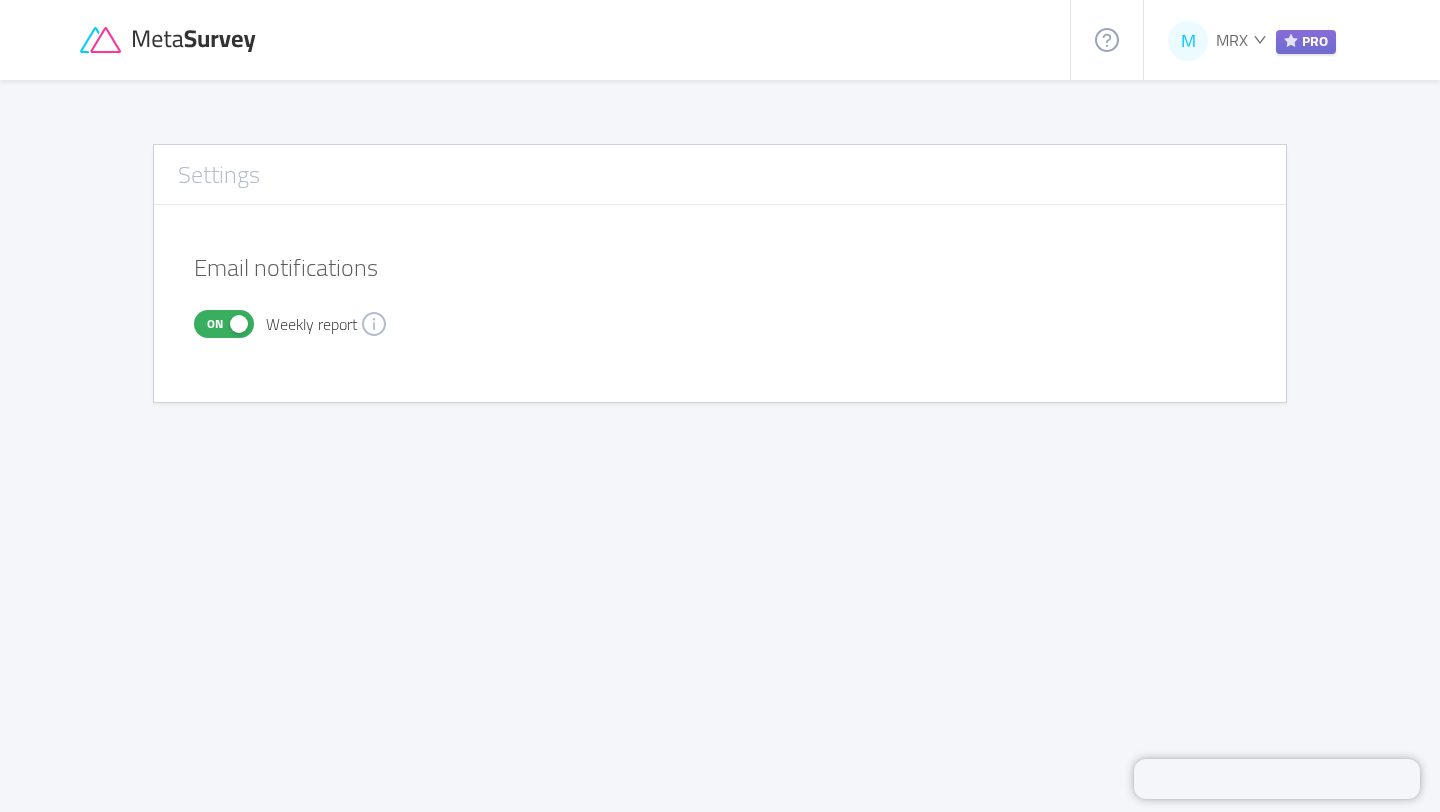 click on "M MRX  PRO" at bounding box center (1252, 40) 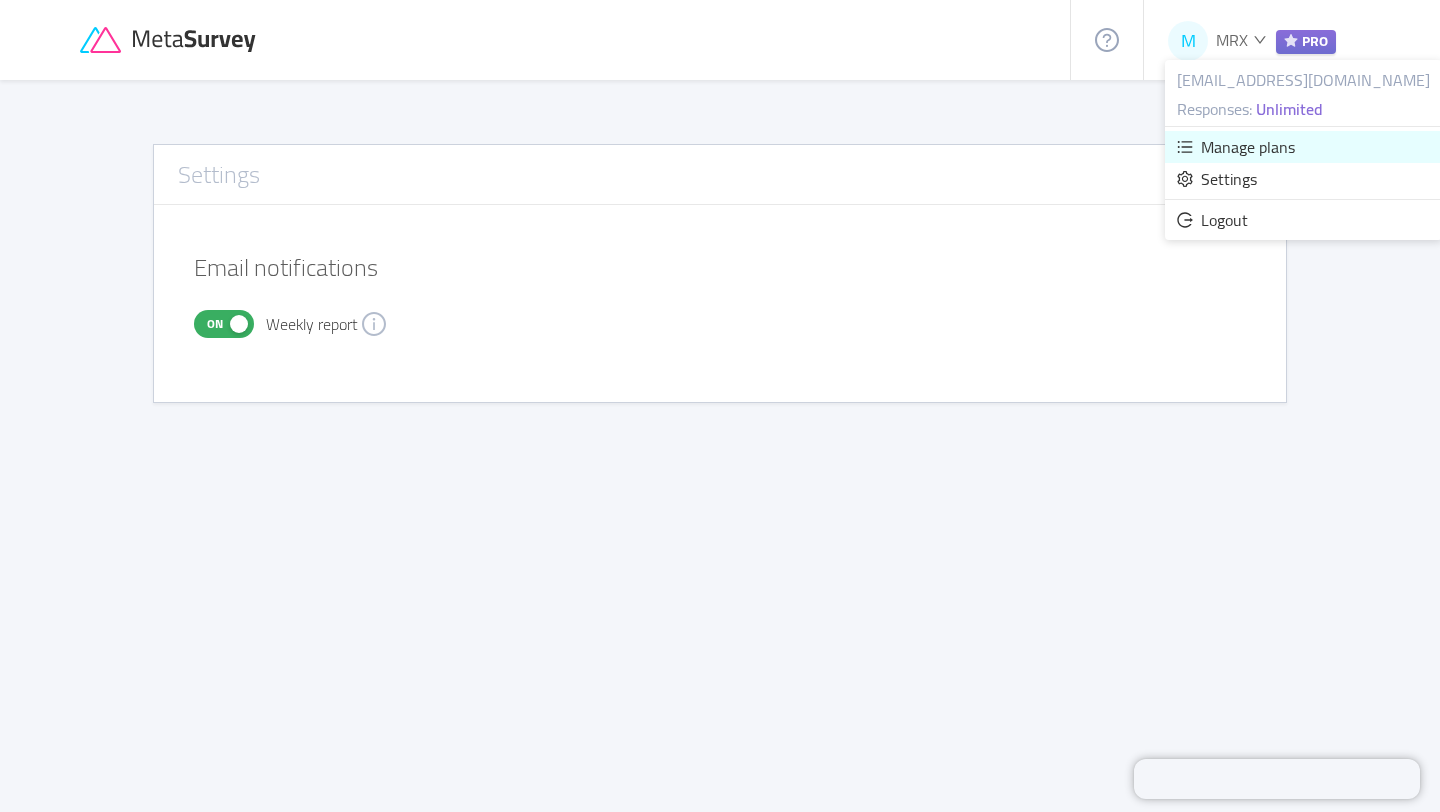 click on "Manage plans" at bounding box center [1248, 147] 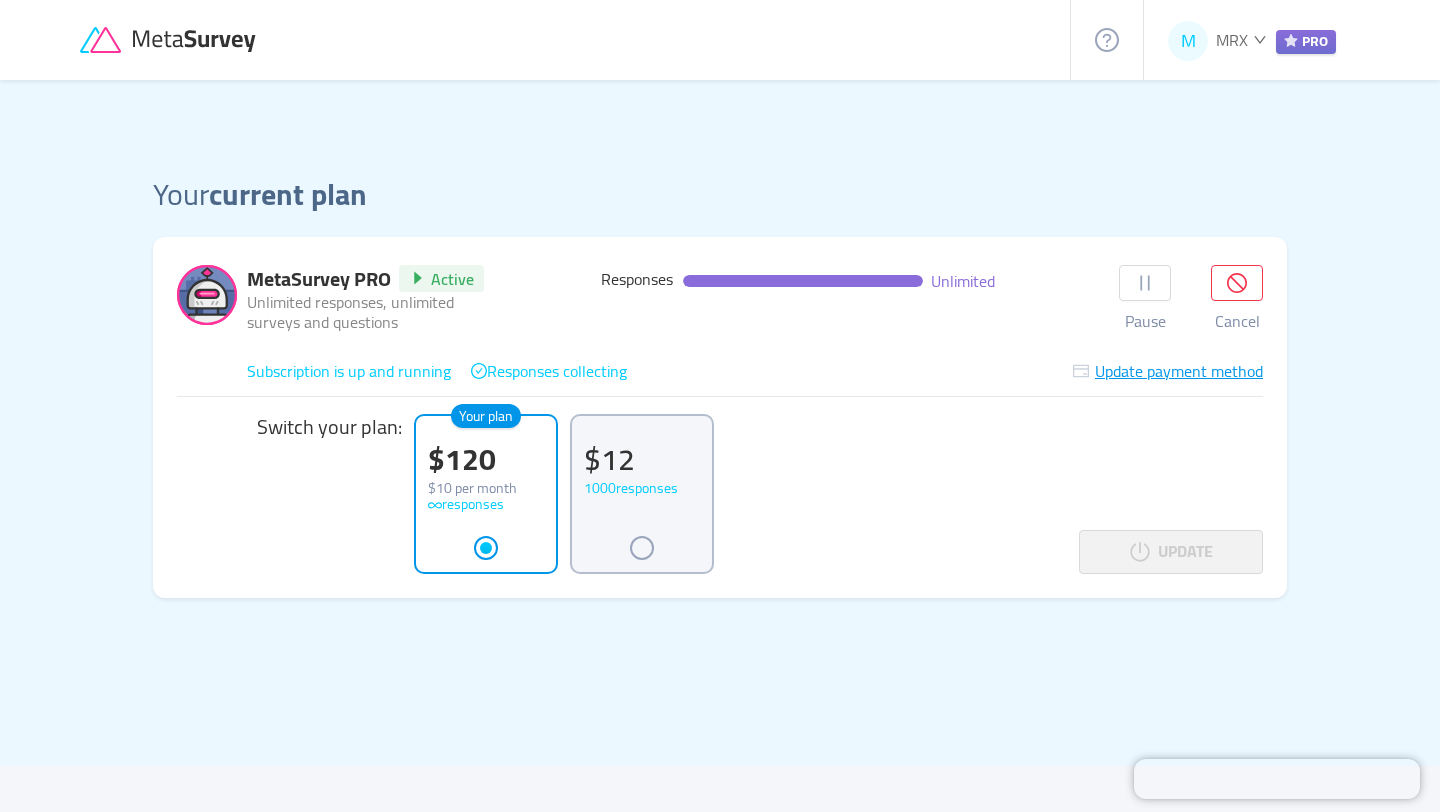 click 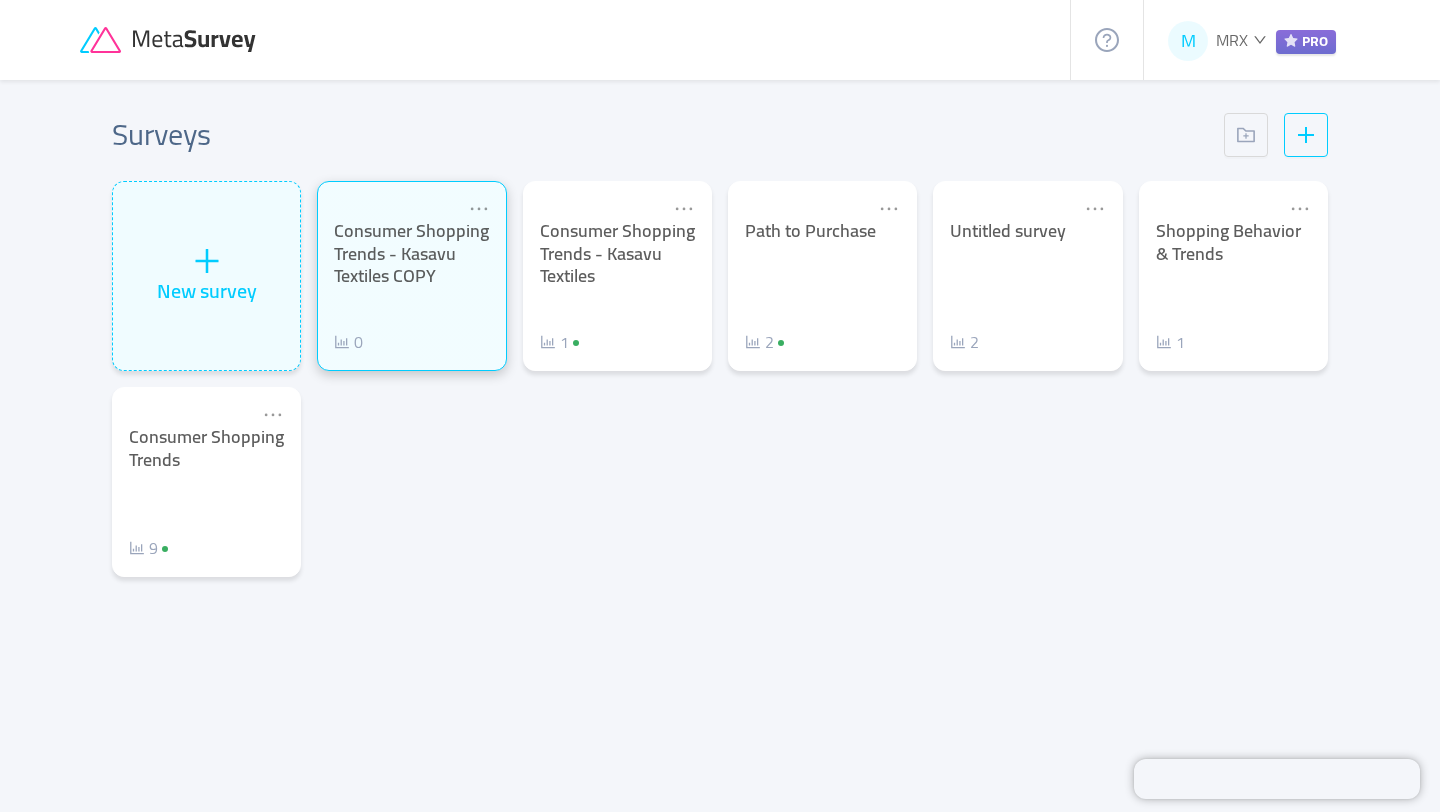 click on "Consumer Shopping Trends - Kasavu Textiles COPY  0" at bounding box center (411, 287) 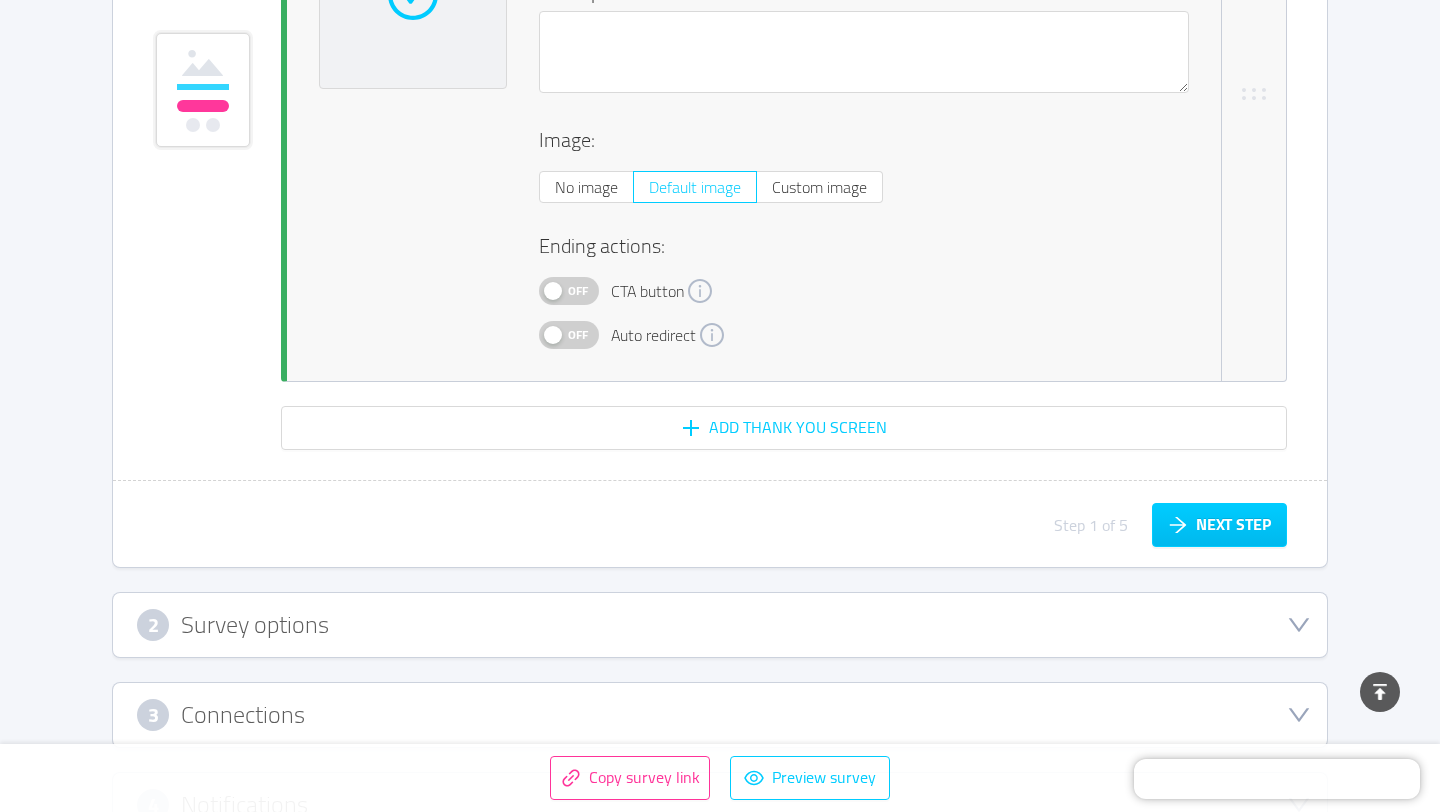 scroll, scrollTop: 18328, scrollLeft: 0, axis: vertical 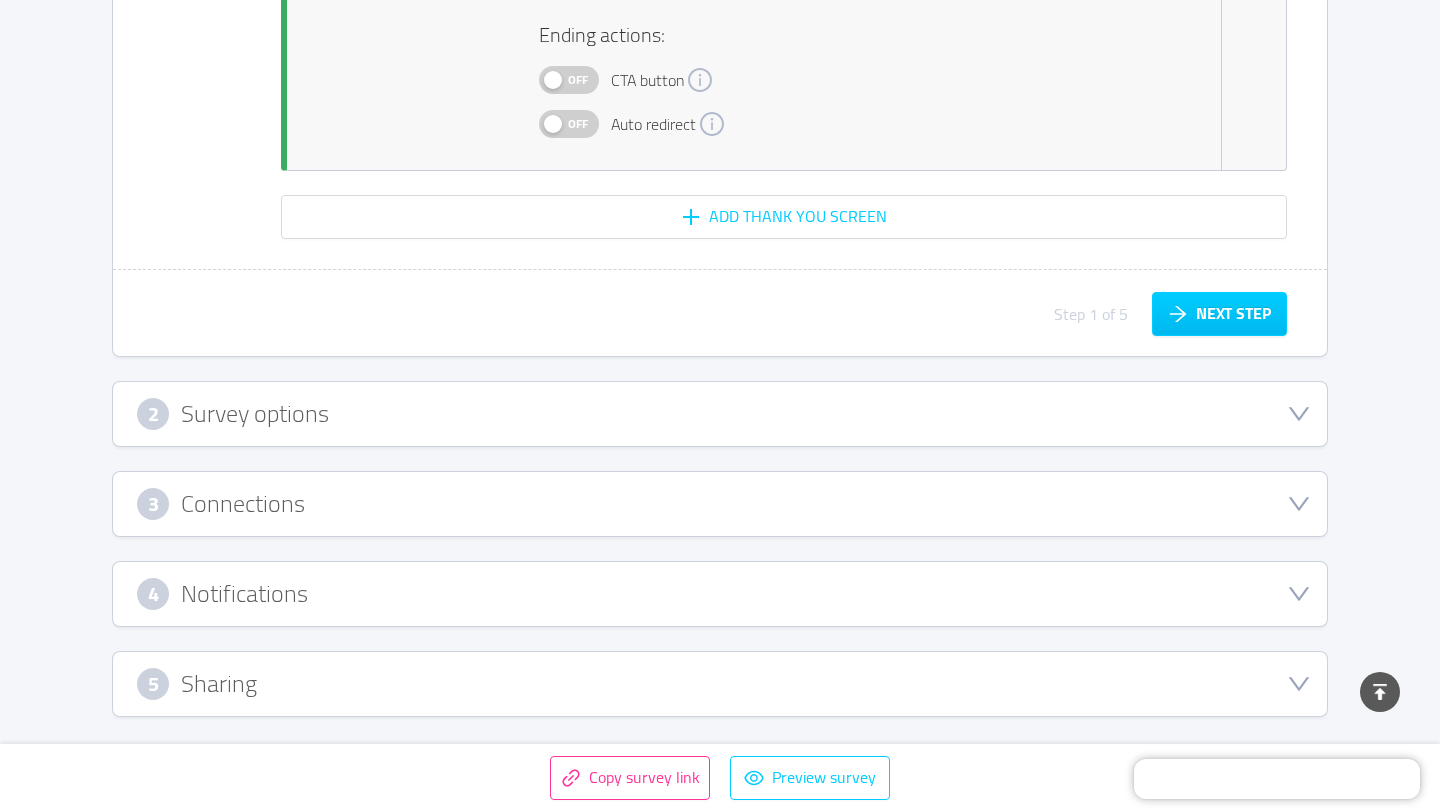 click on "2  Survey options" at bounding box center [720, 414] 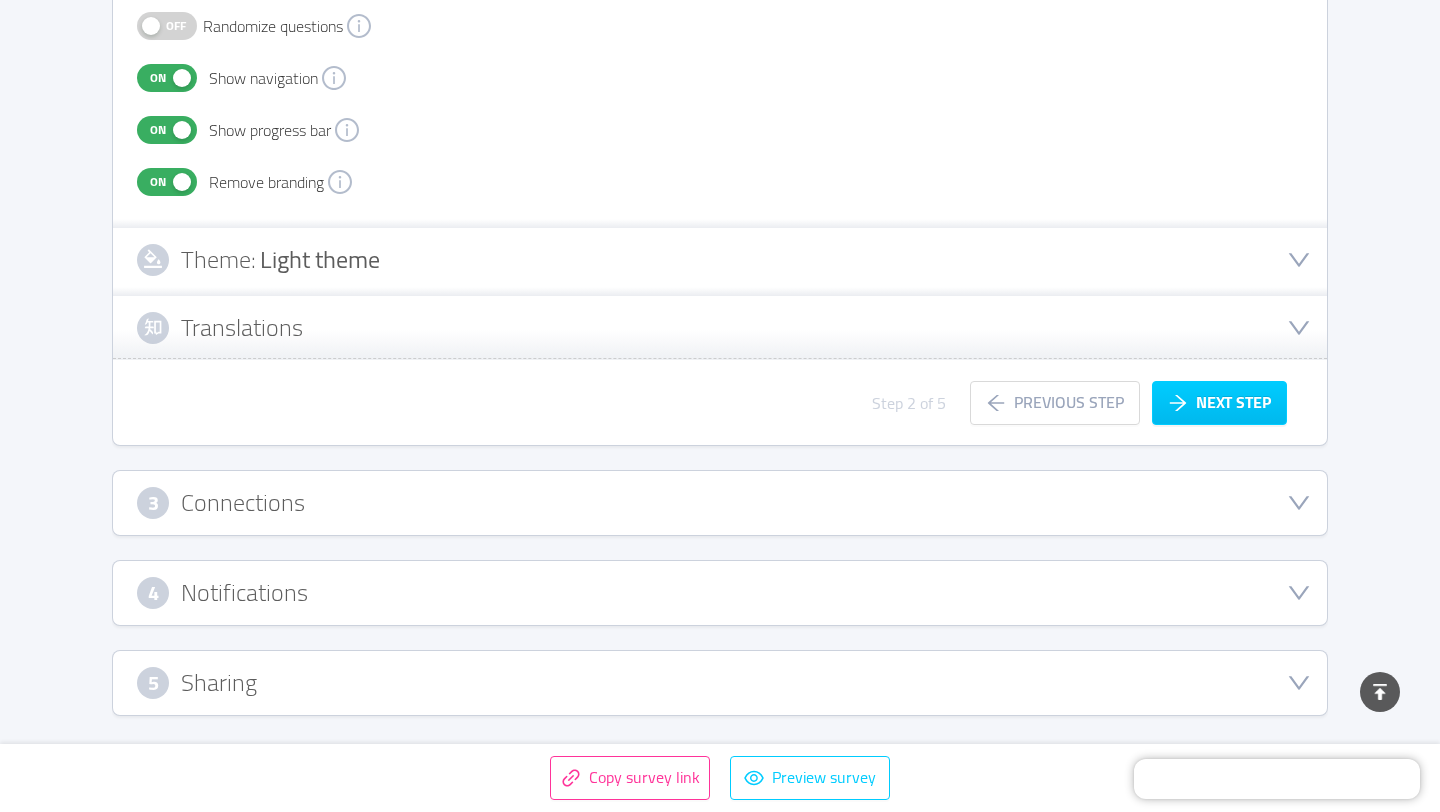type 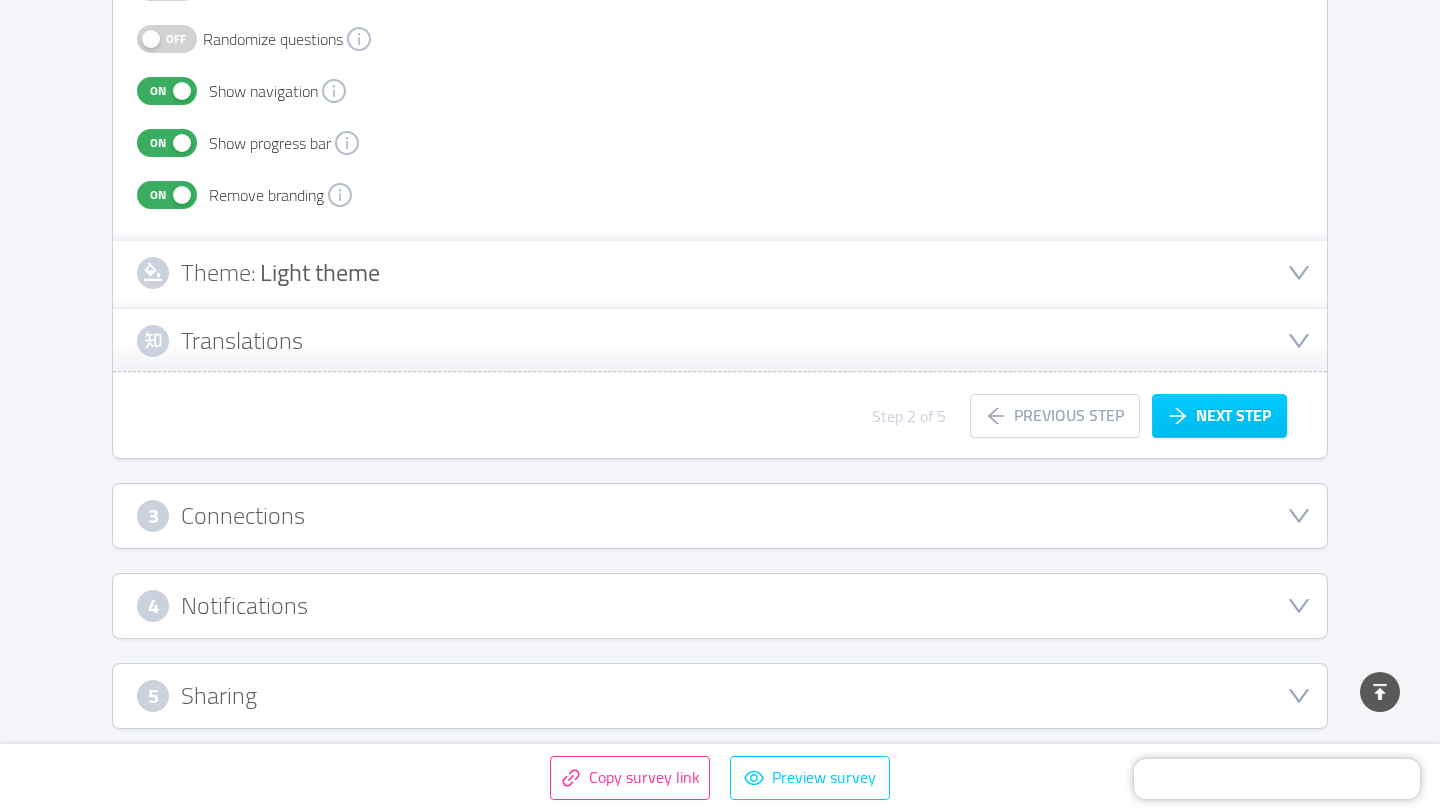 scroll, scrollTop: 658, scrollLeft: 0, axis: vertical 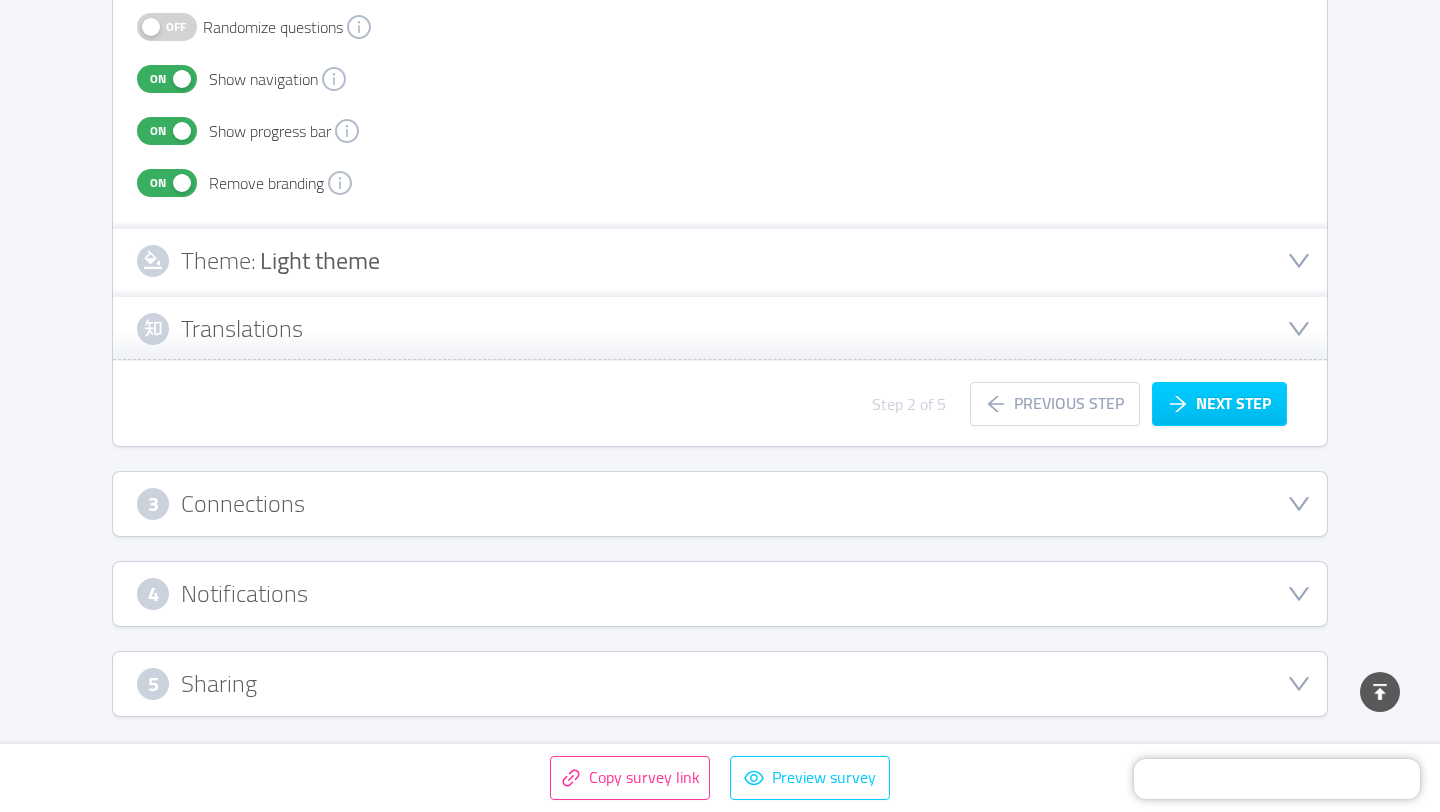 click on "Translations" at bounding box center [720, 329] 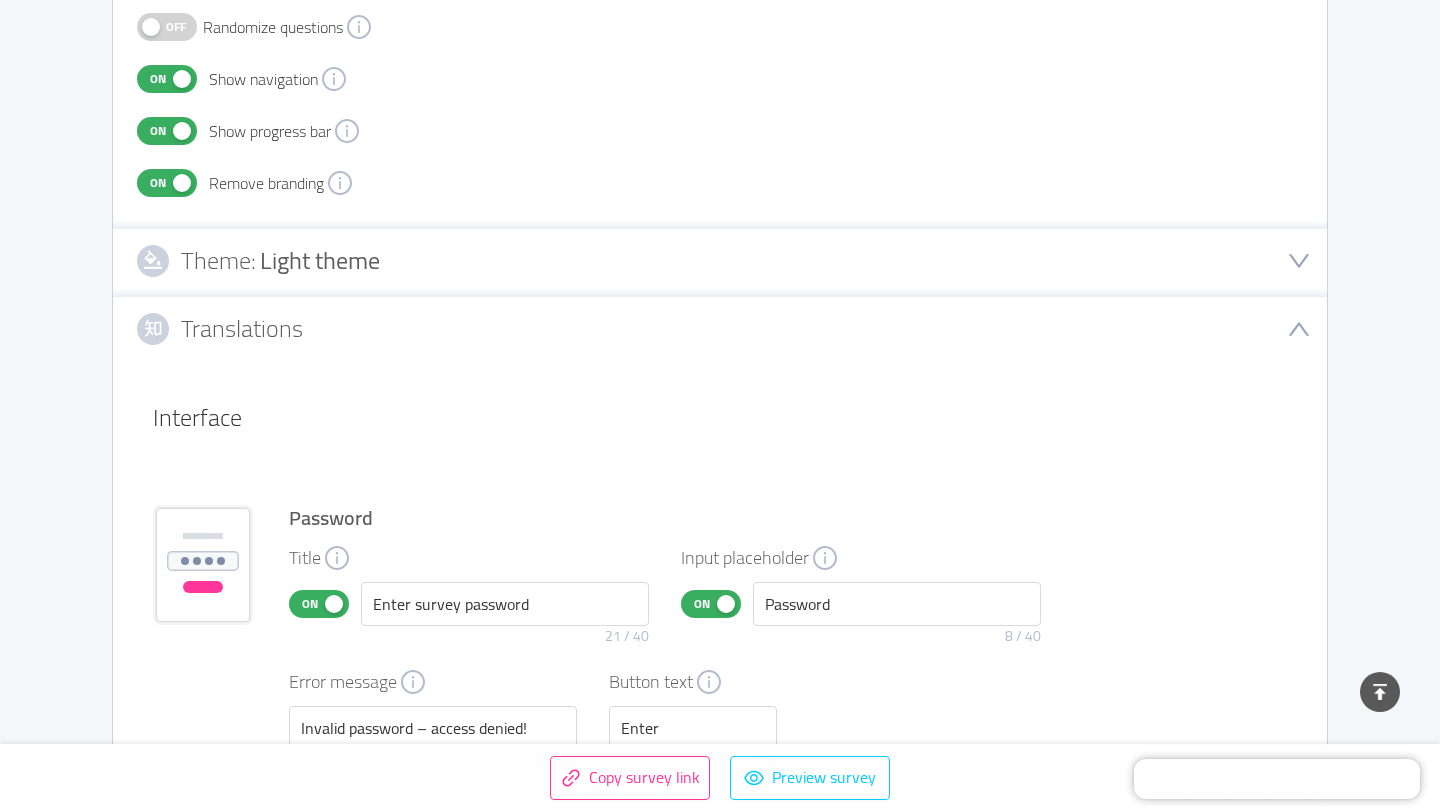 click on "Translations" at bounding box center (720, 329) 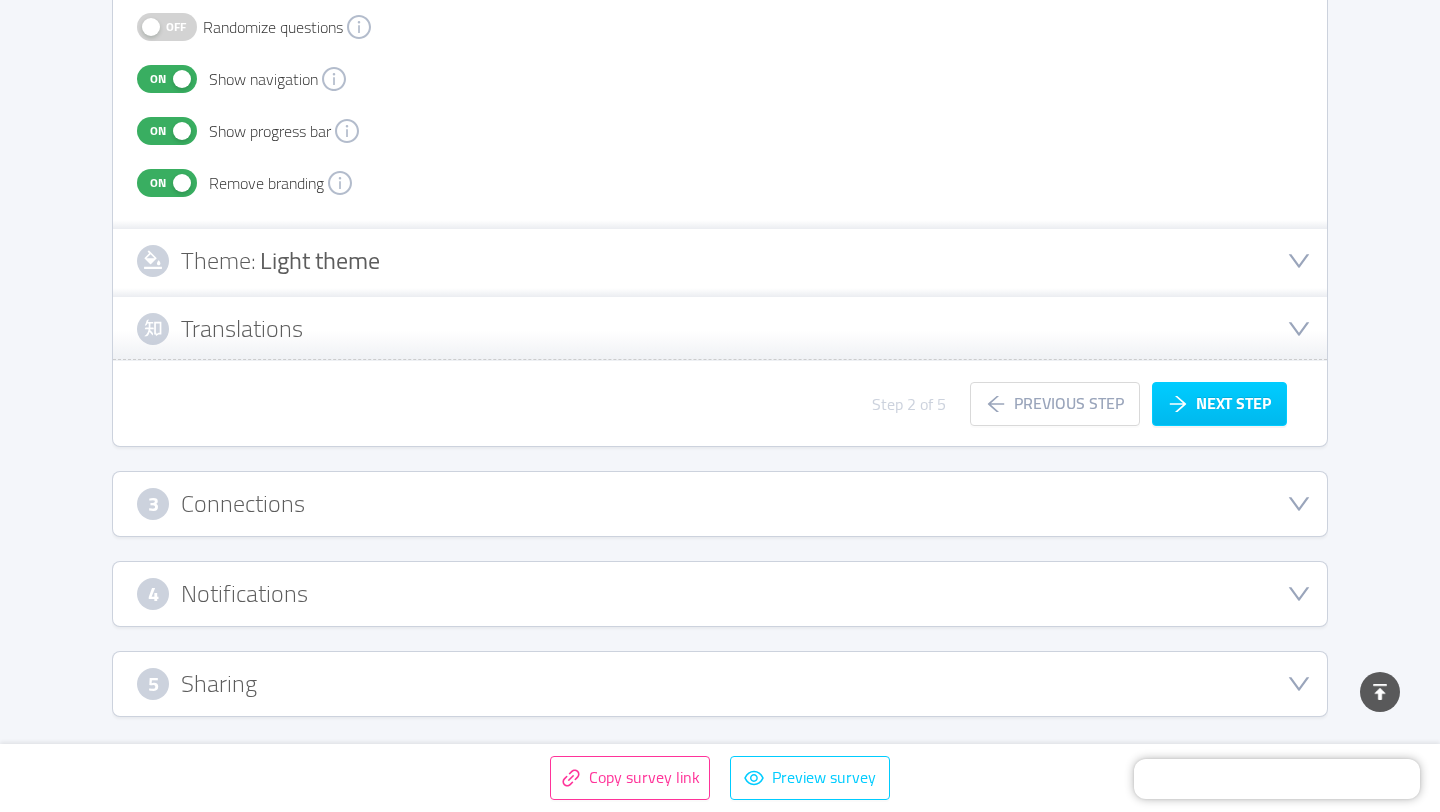 click on "Translations" at bounding box center (720, 329) 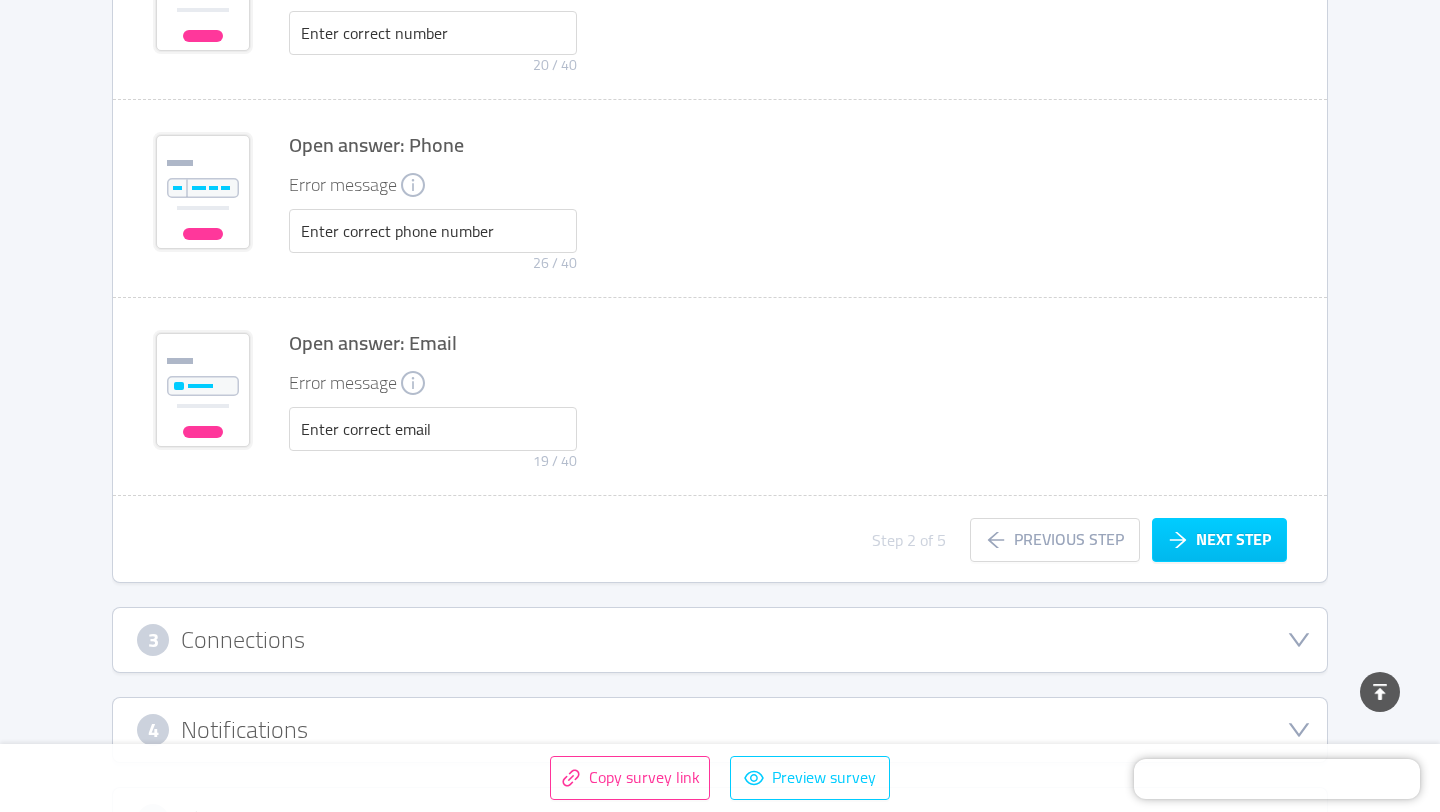 scroll, scrollTop: 3309, scrollLeft: 0, axis: vertical 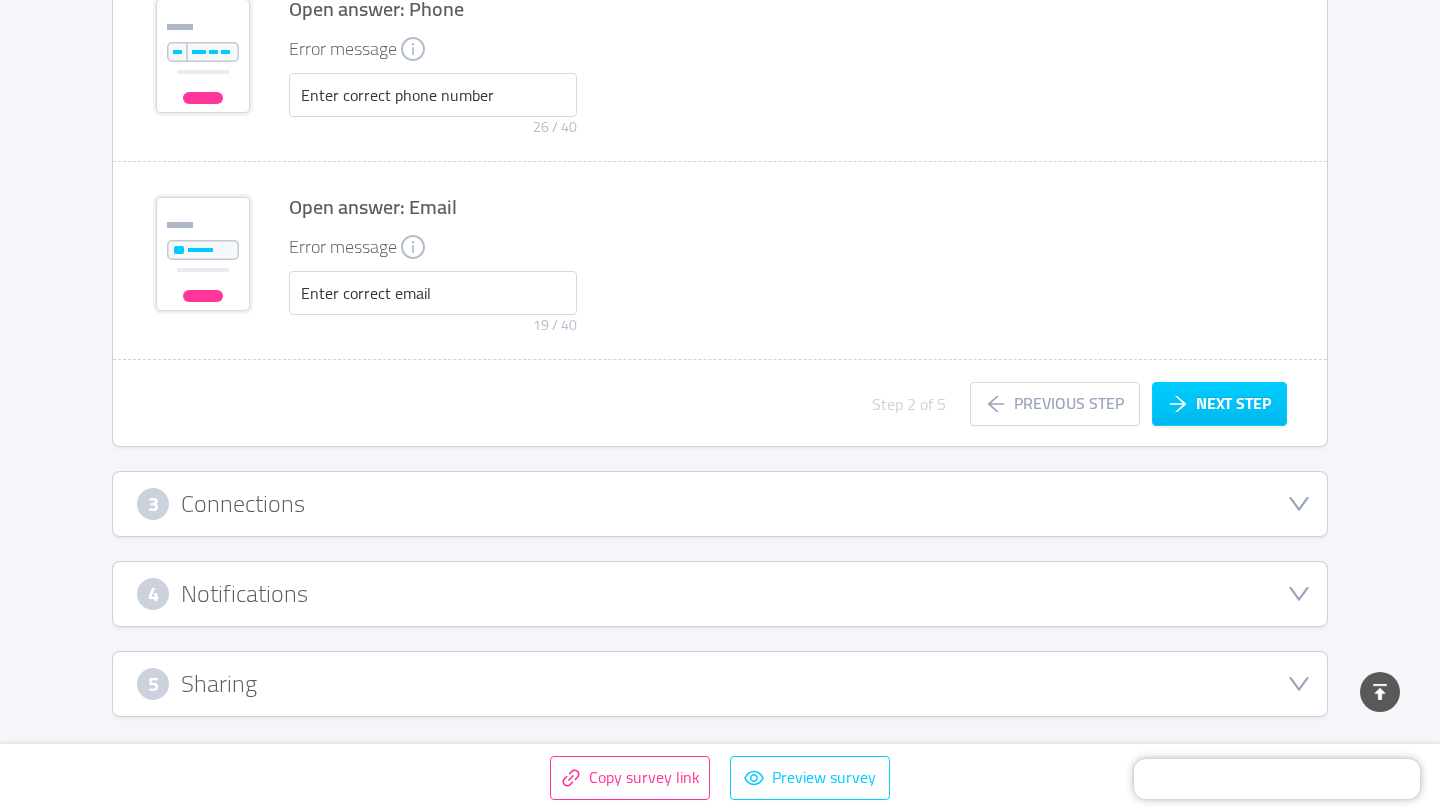 click on "Connections" at bounding box center [243, 504] 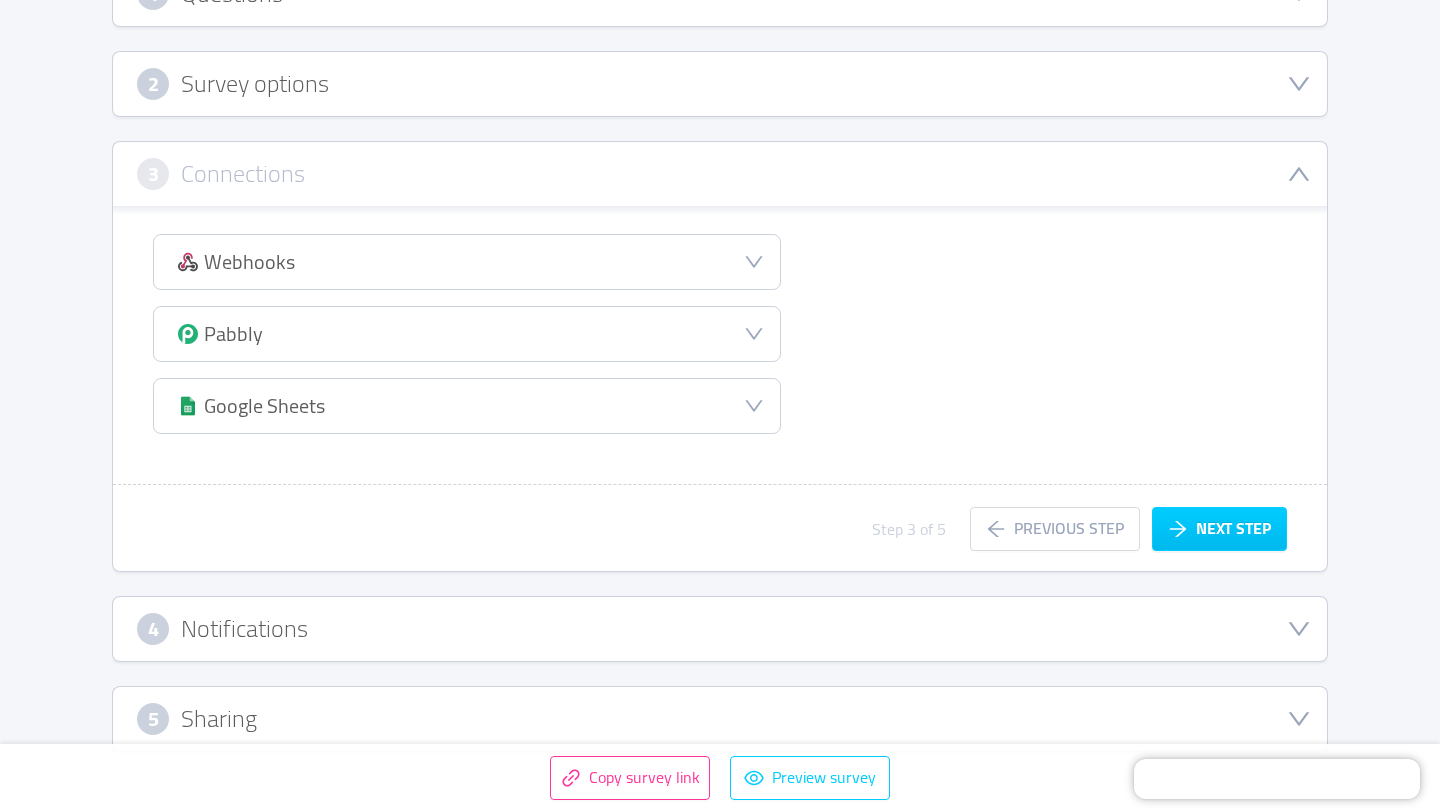 scroll, scrollTop: 343, scrollLeft: 0, axis: vertical 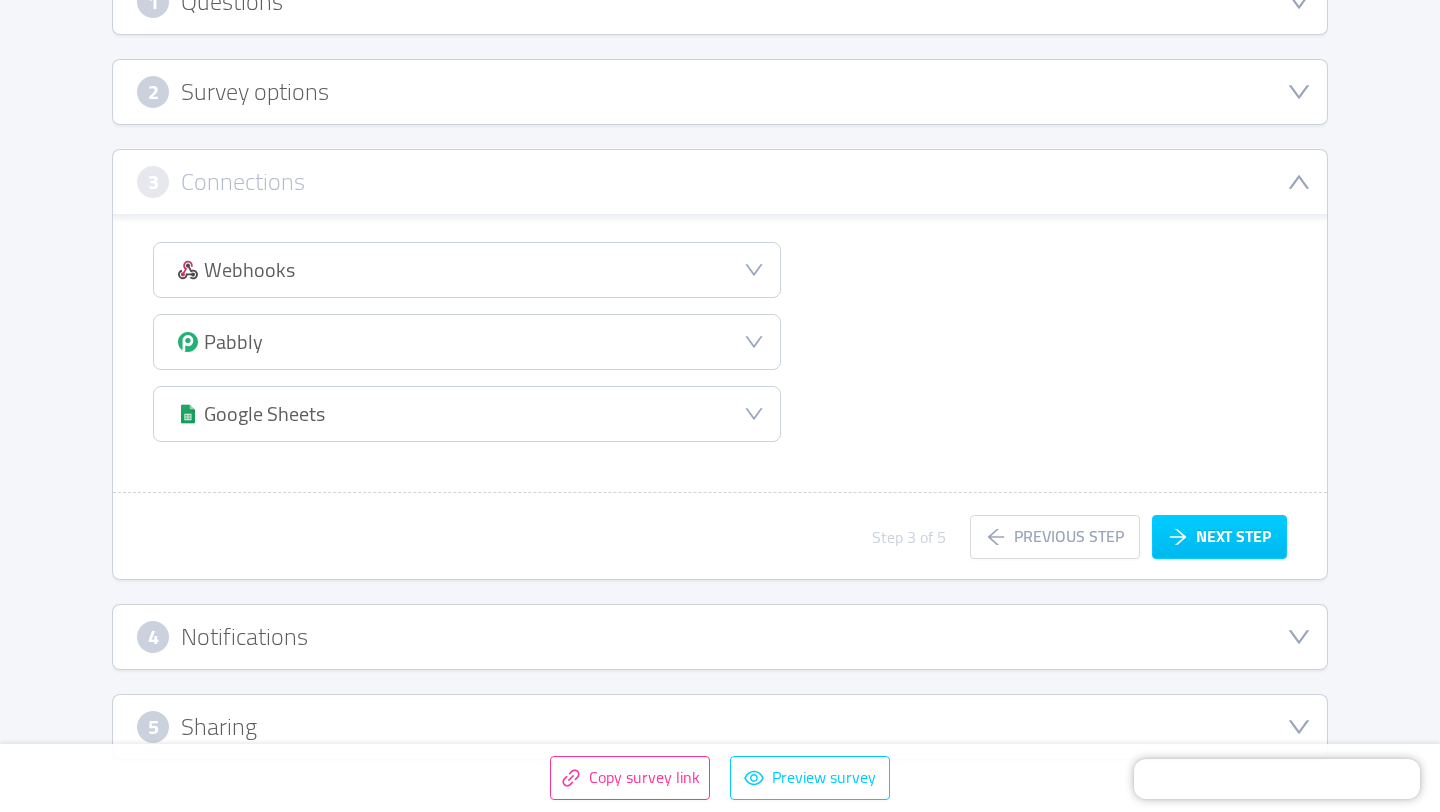 click on "Webhooks" at bounding box center (249, 270) 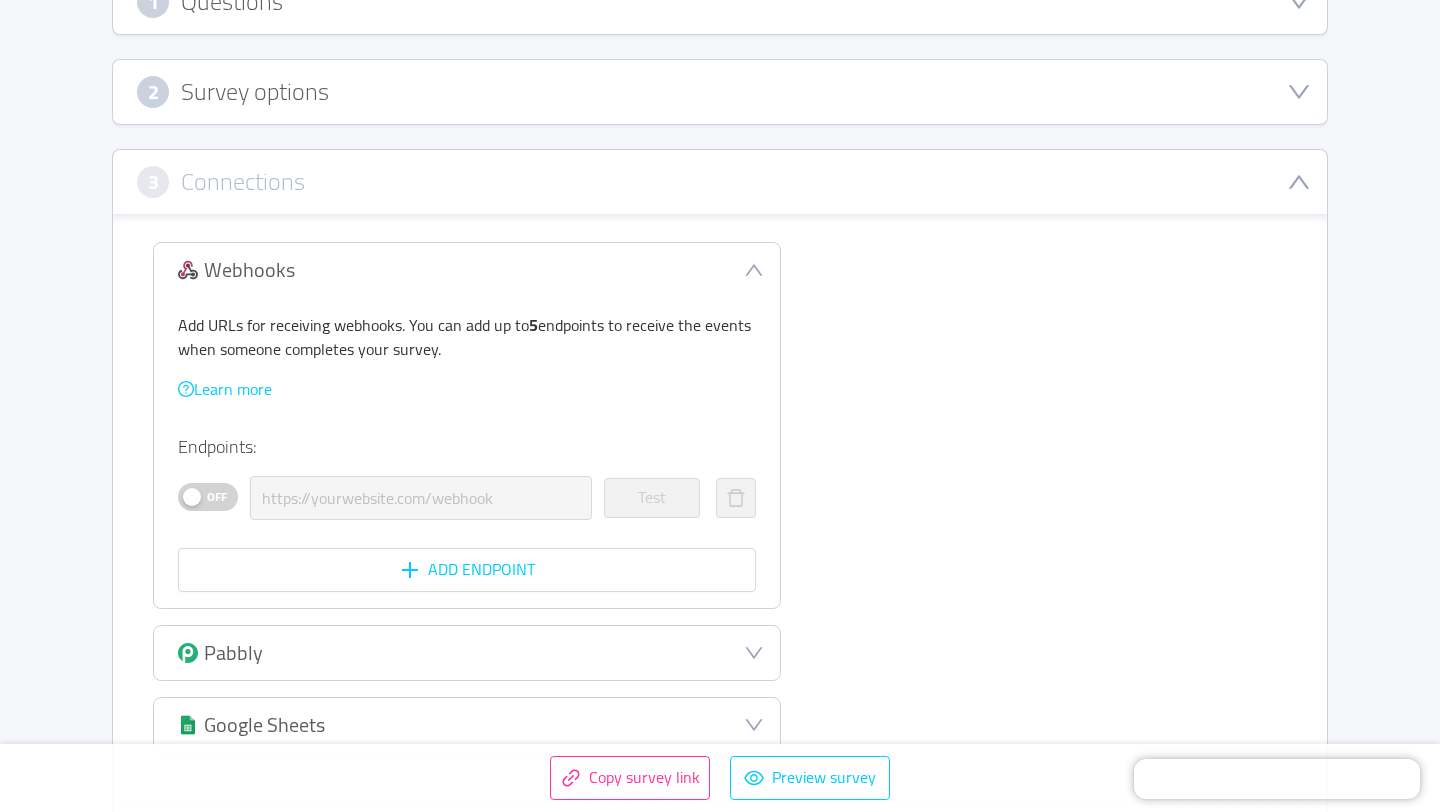 drag, startPoint x: 181, startPoint y: 326, endPoint x: 455, endPoint y: 342, distance: 274.46677 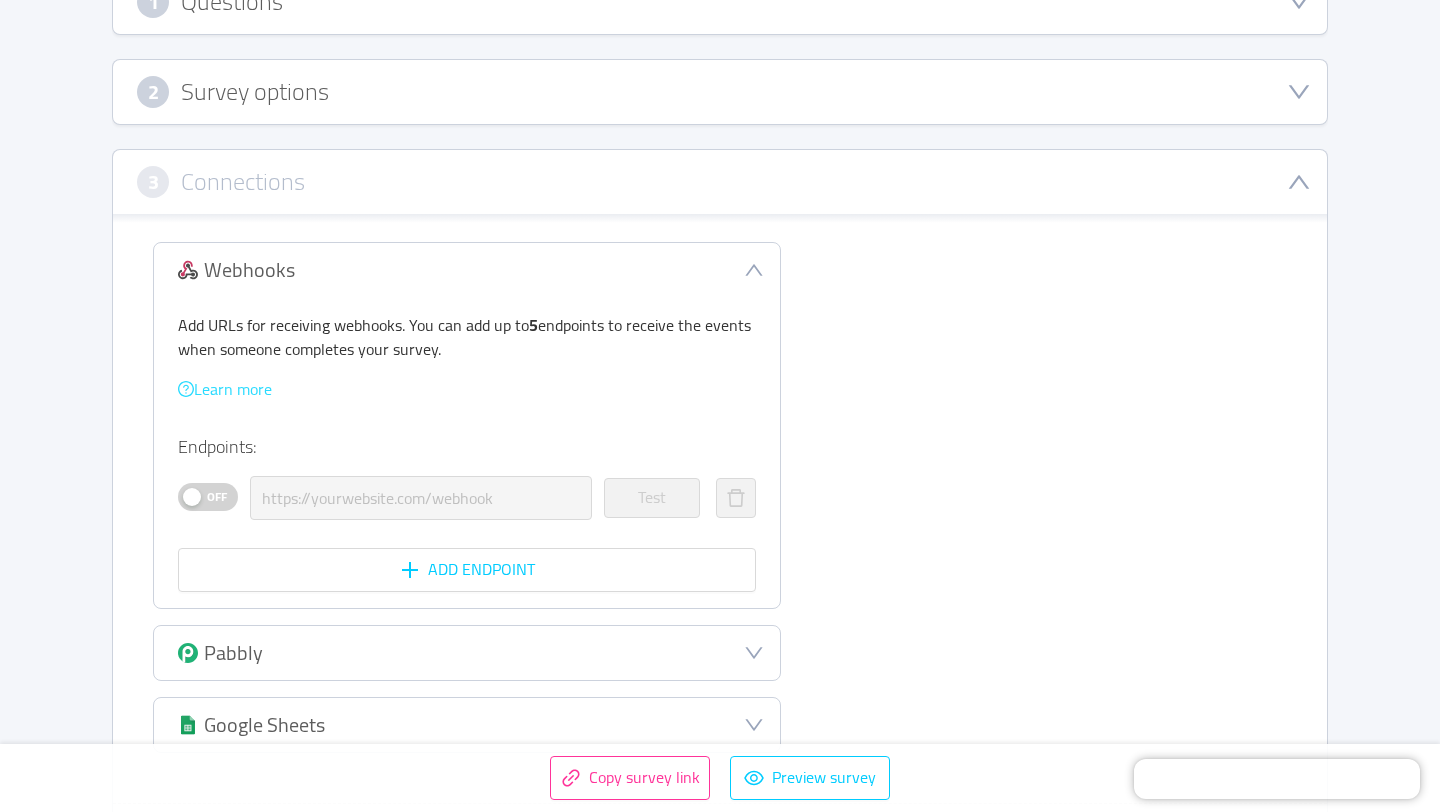 click on "Learn more" at bounding box center (225, 389) 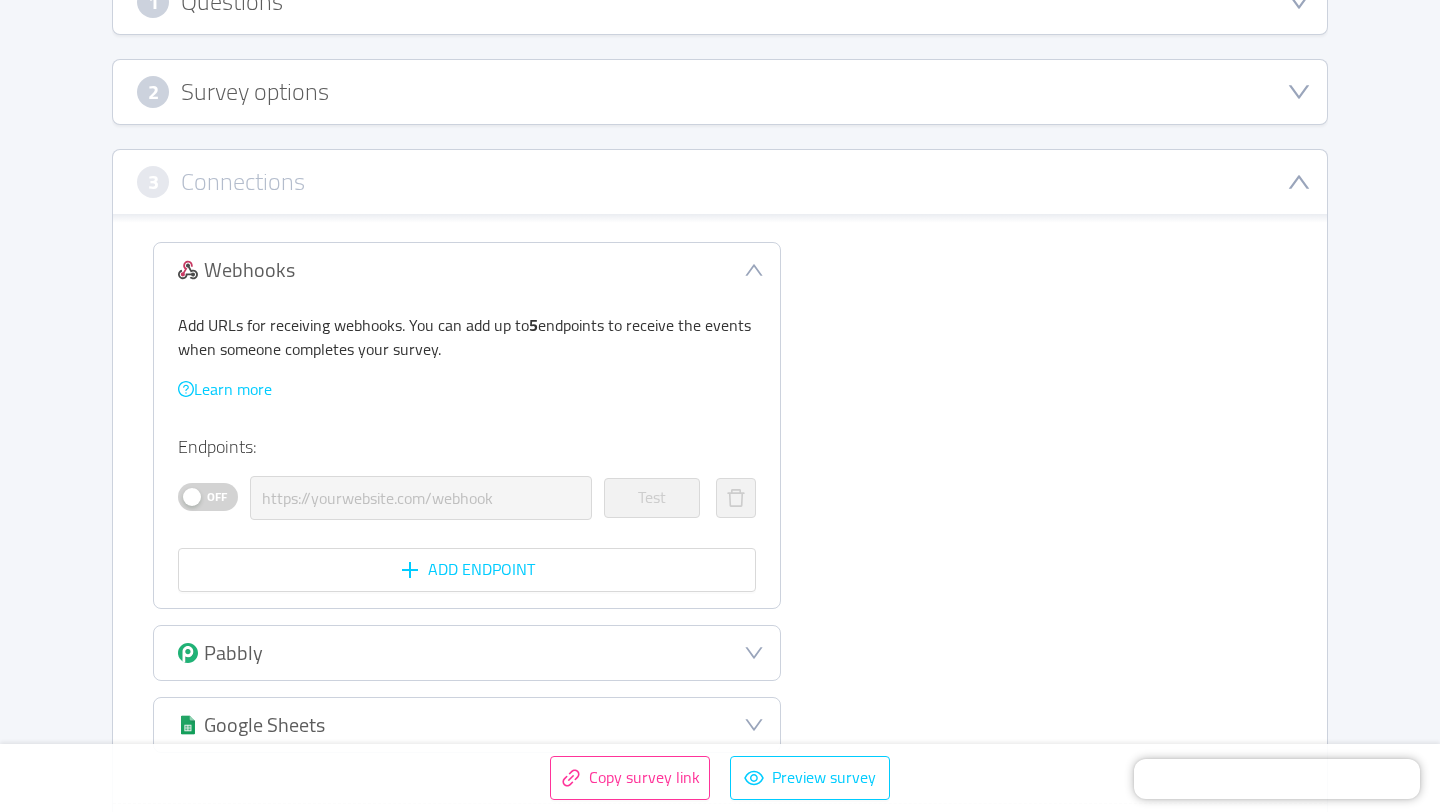 click on "Endpoints:" at bounding box center (467, 446) 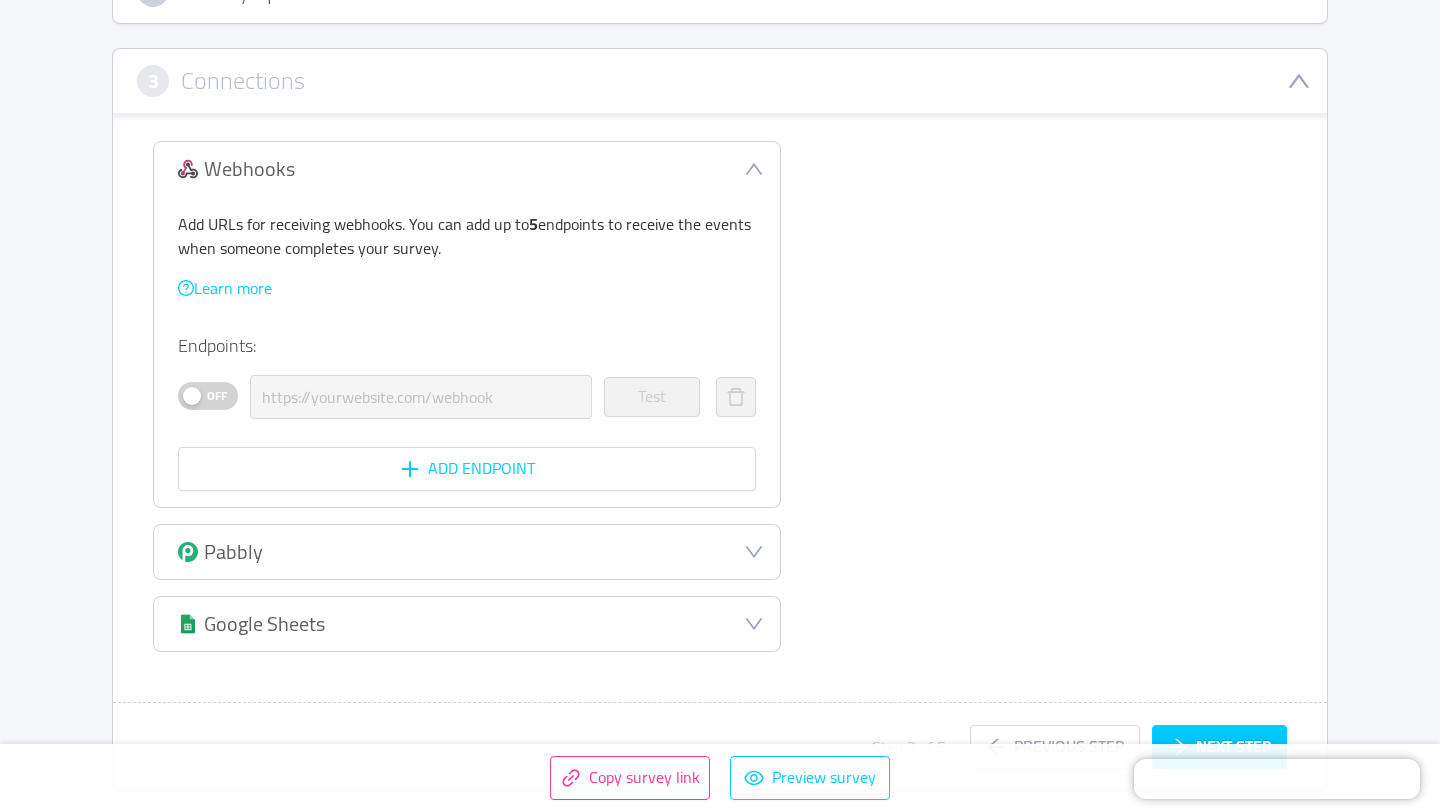 scroll, scrollTop: 615, scrollLeft: 0, axis: vertical 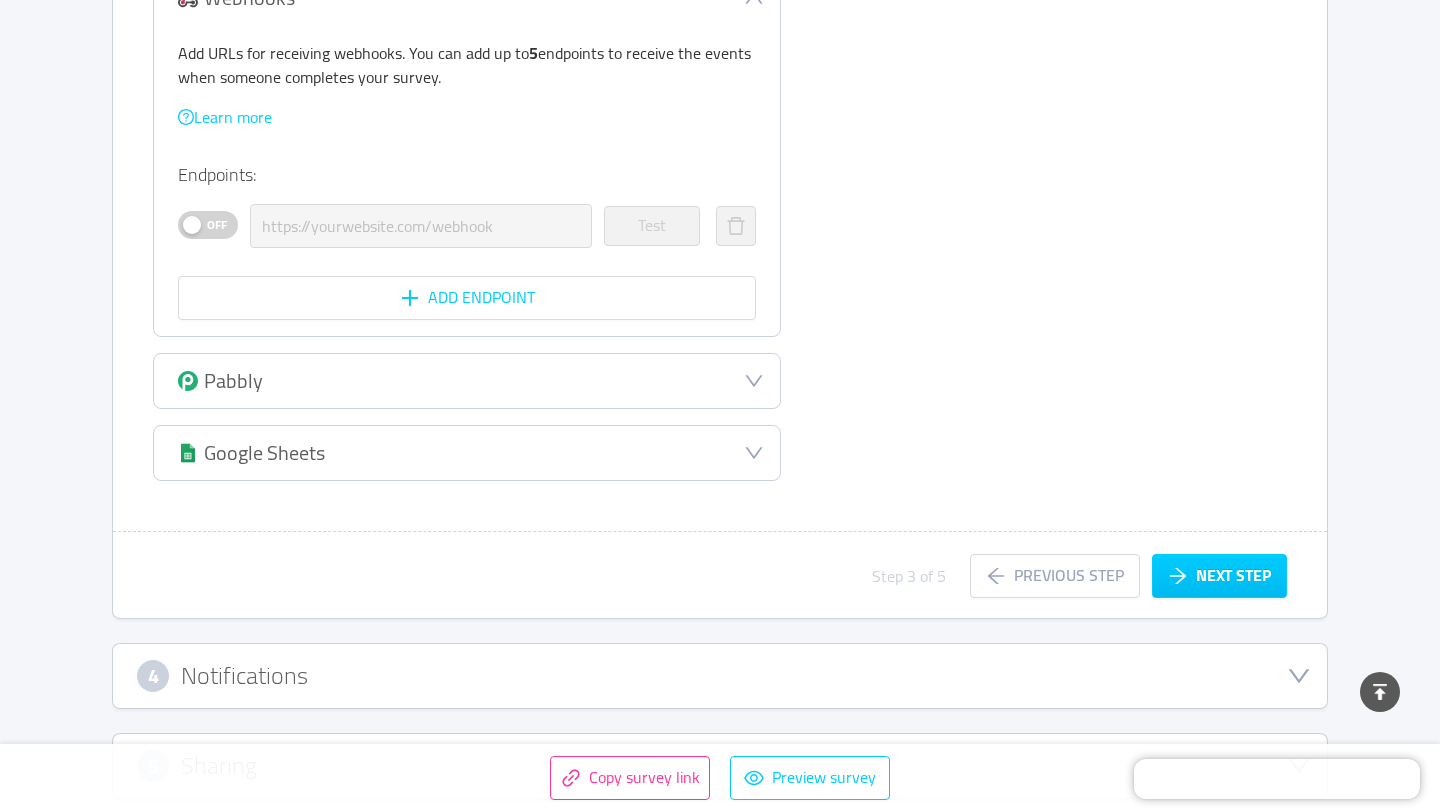 click on "Pabbly" at bounding box center [467, 381] 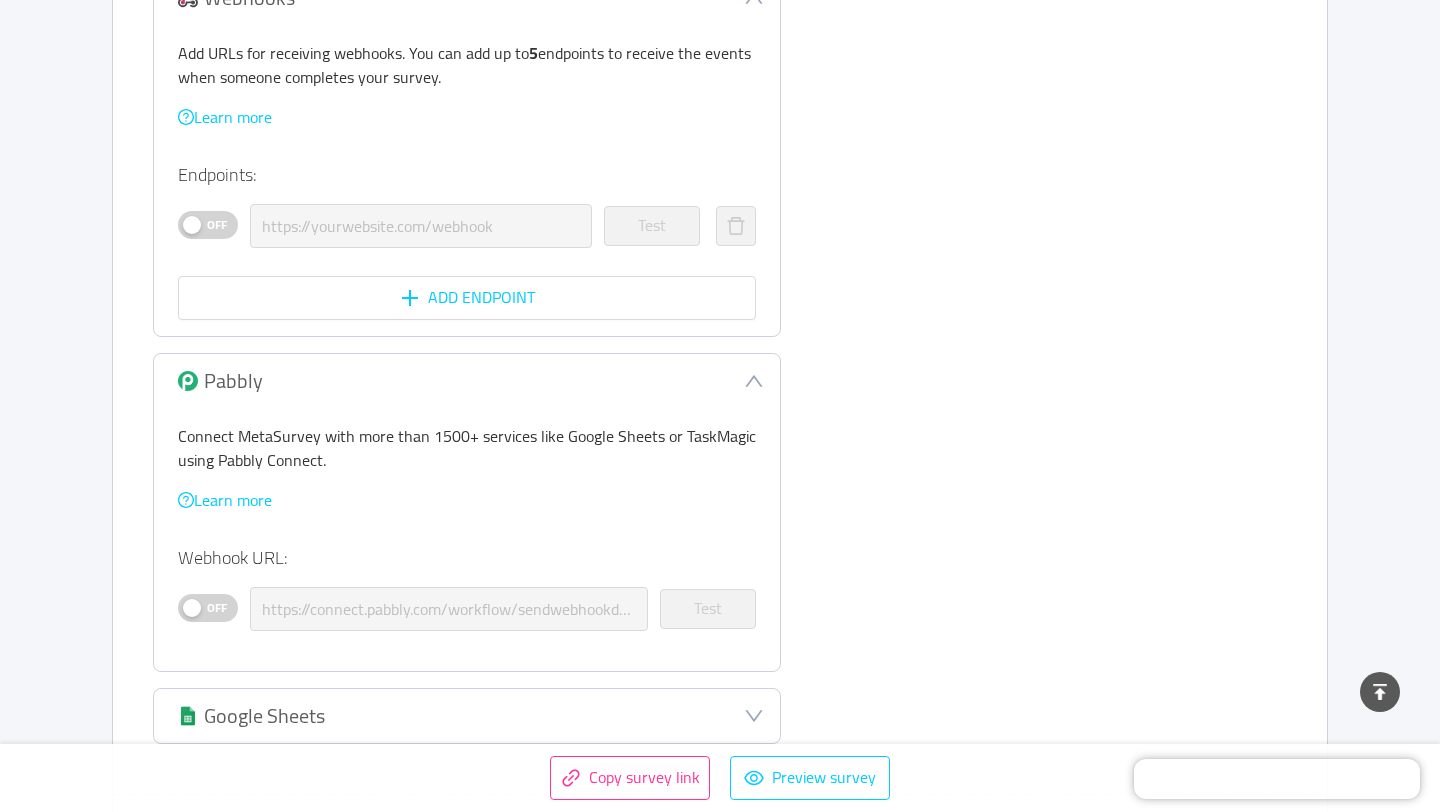 click on "Pabbly" at bounding box center (467, 381) 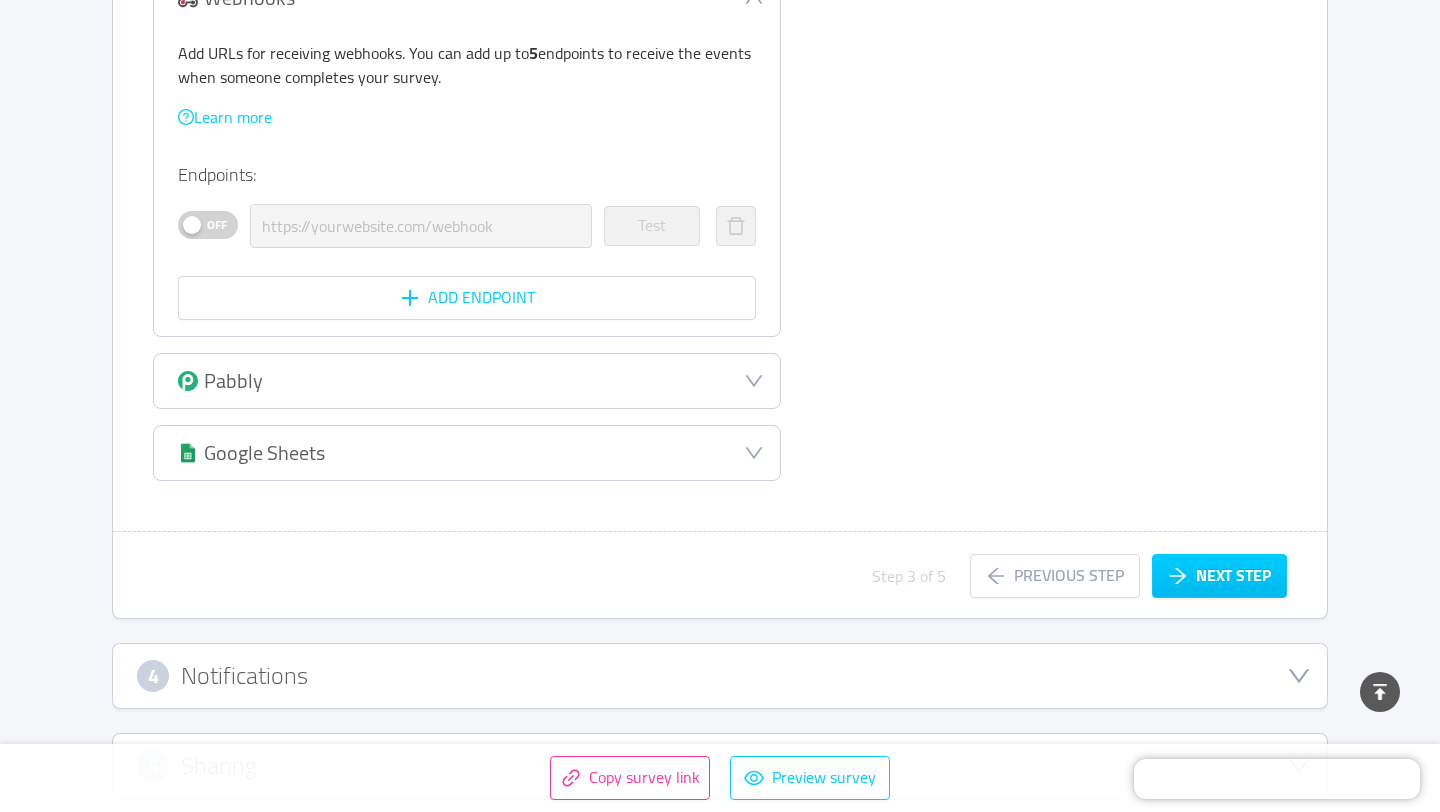 scroll, scrollTop: 697, scrollLeft: 0, axis: vertical 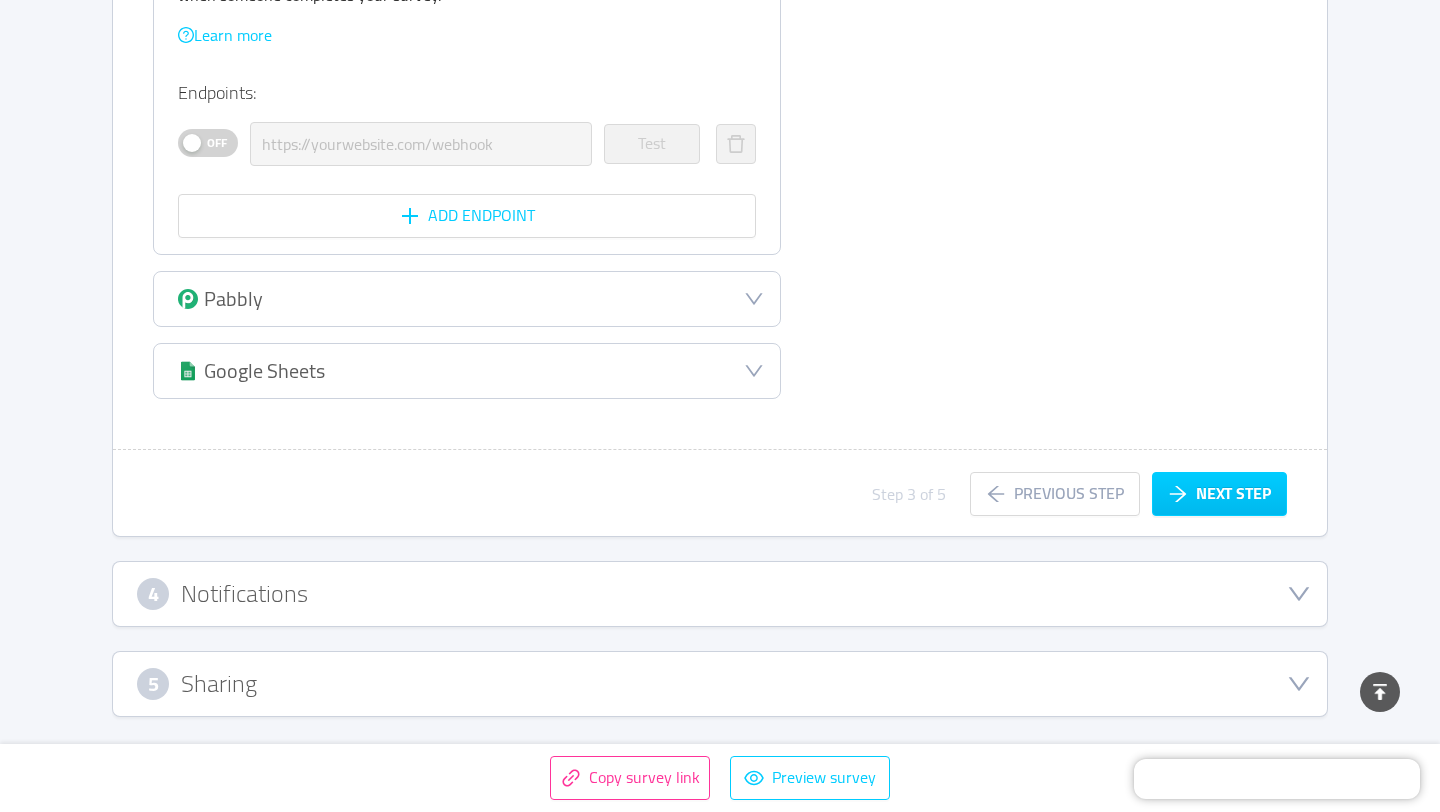 click on "5  Sharing" at bounding box center [720, 684] 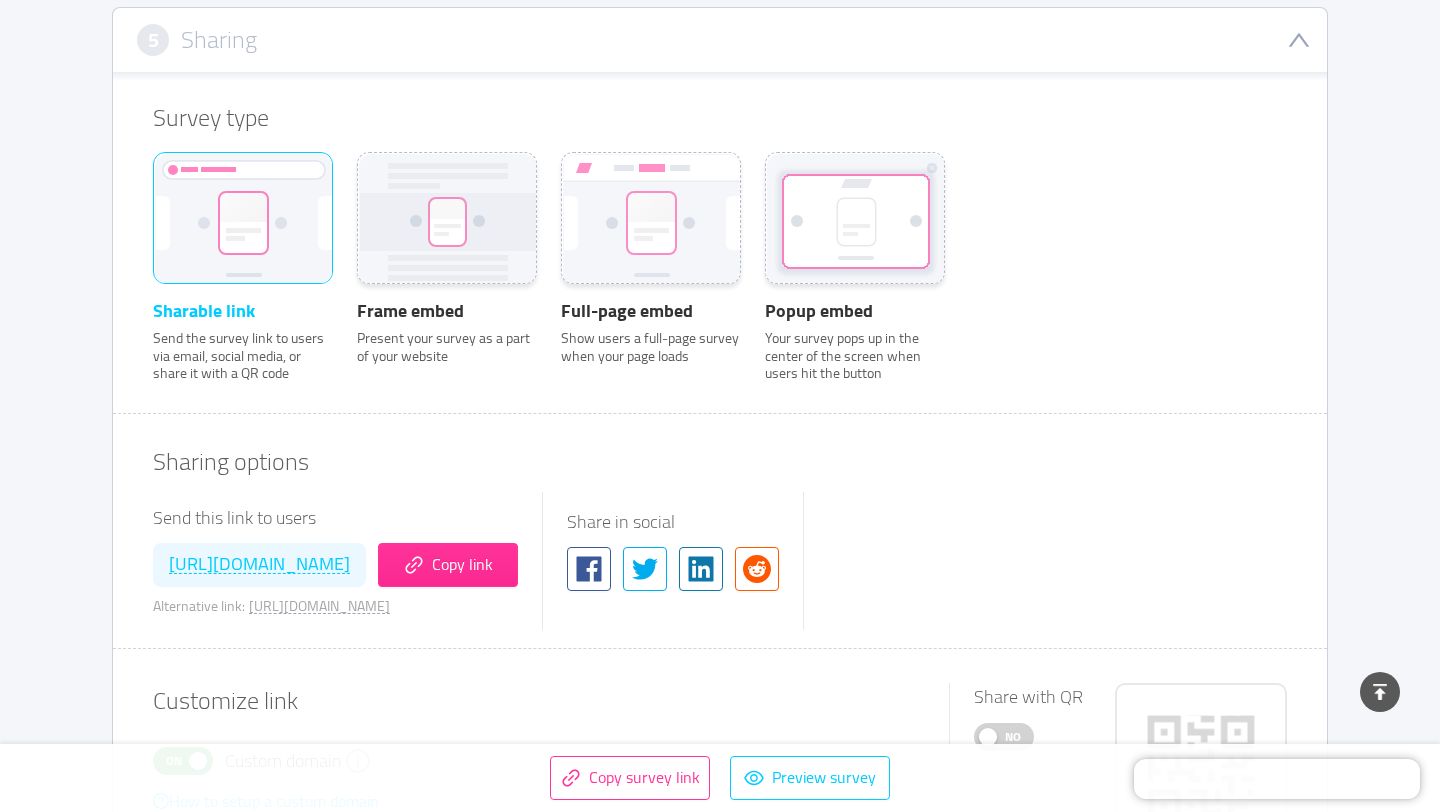 scroll, scrollTop: 654, scrollLeft: 0, axis: vertical 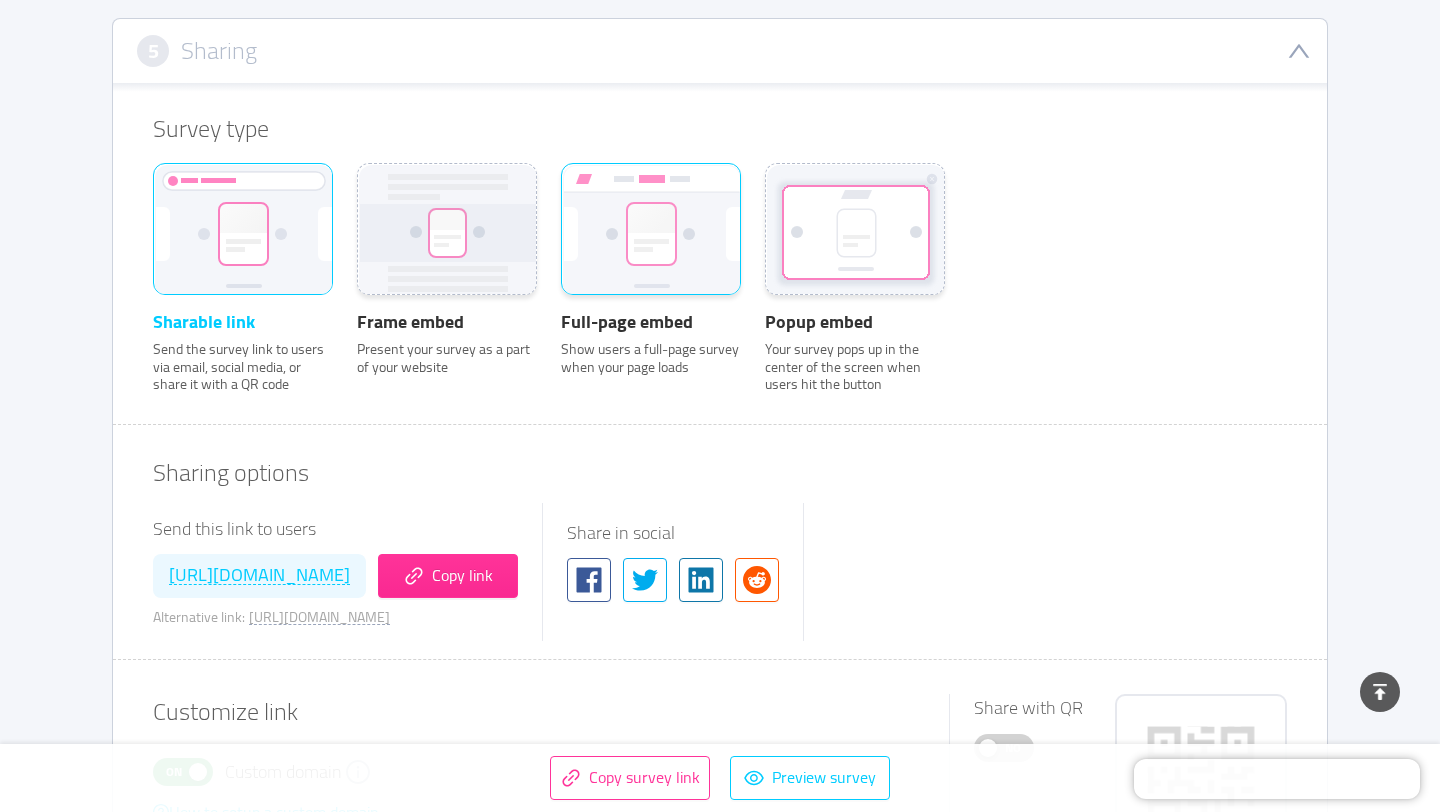 click 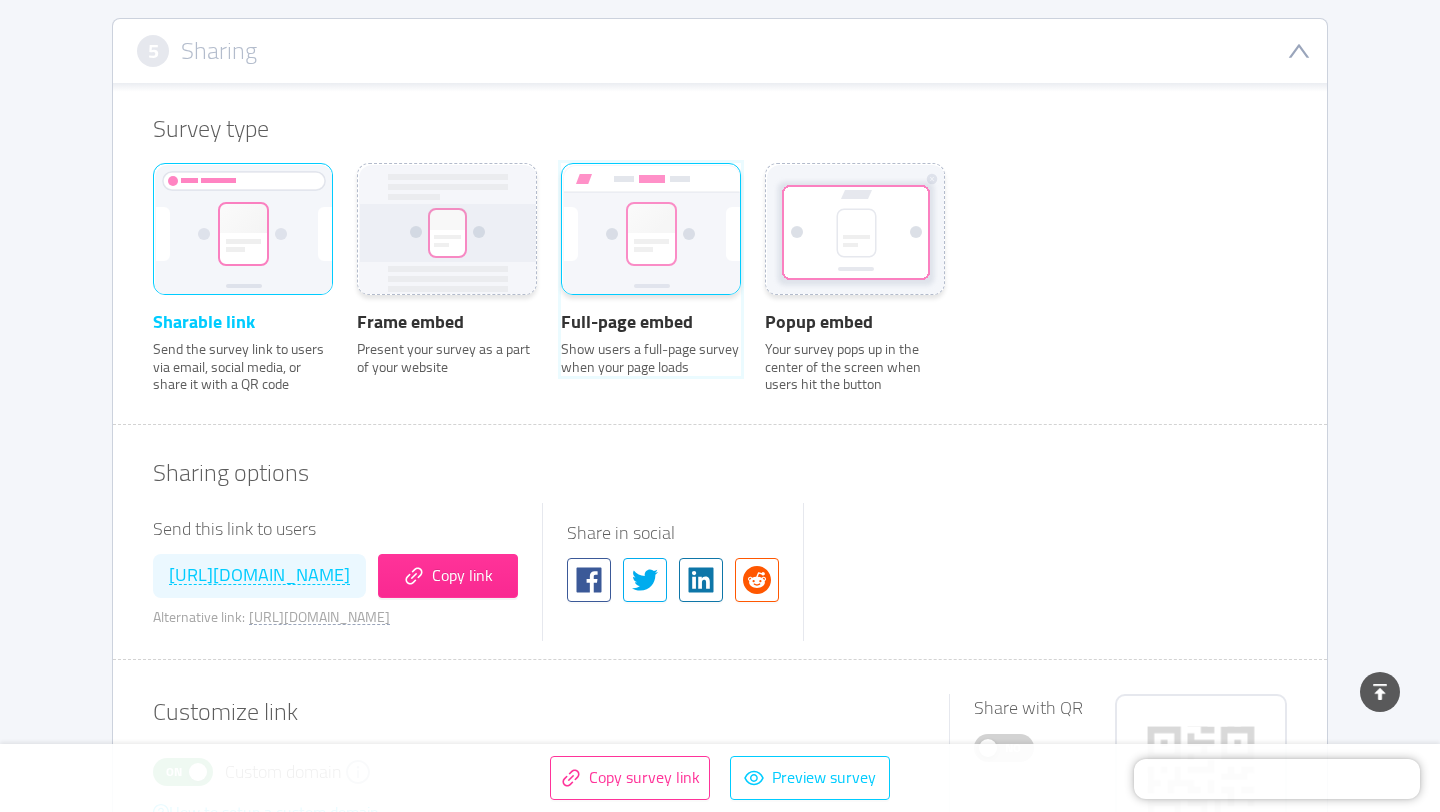 click on "Full-page embed   Show users a full-page survey when your page loads" at bounding box center [561, 190] 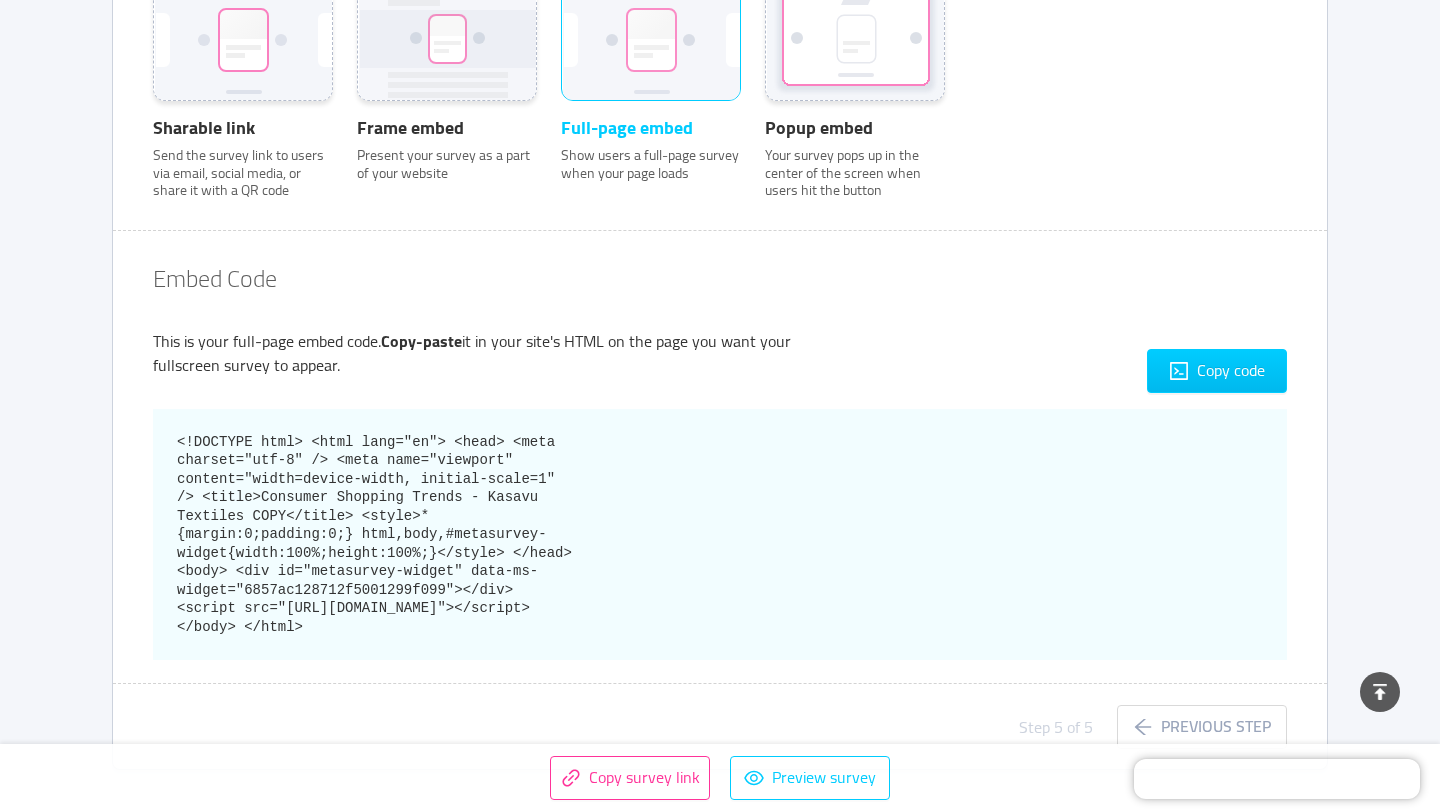 scroll, scrollTop: 843, scrollLeft: 0, axis: vertical 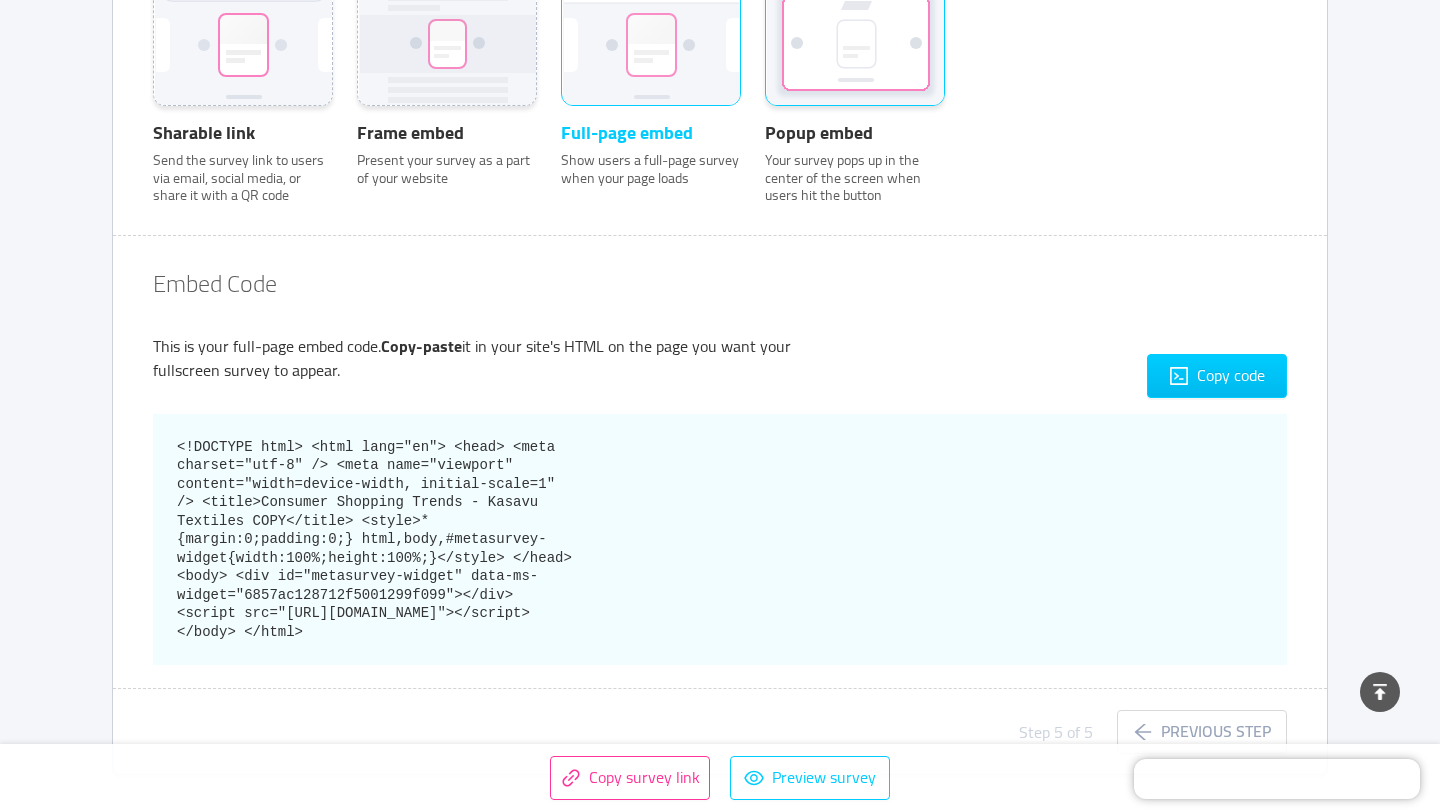 click 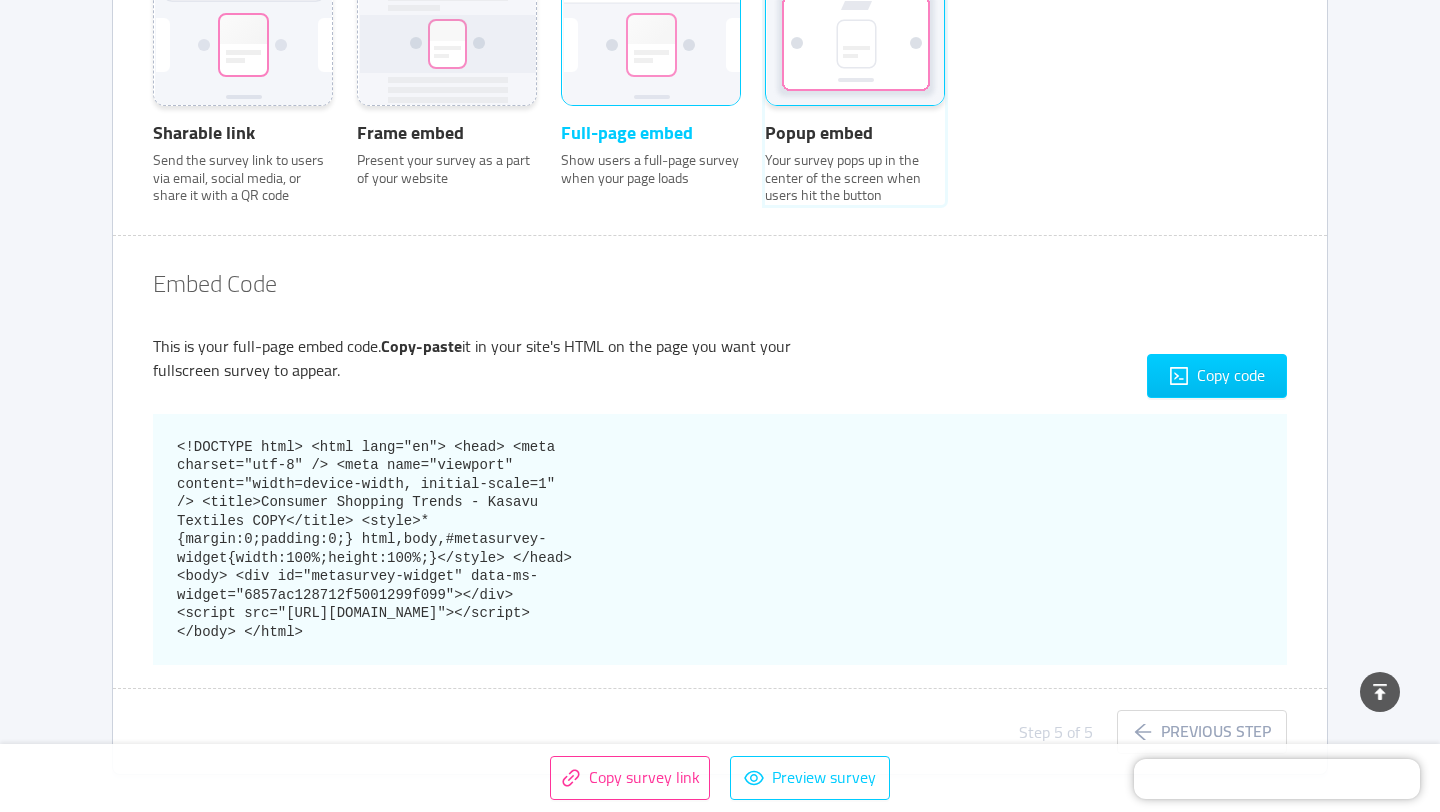 click on "Popup embed   Your survey pops up in the center of the screen when users hit the button" at bounding box center [765, 1] 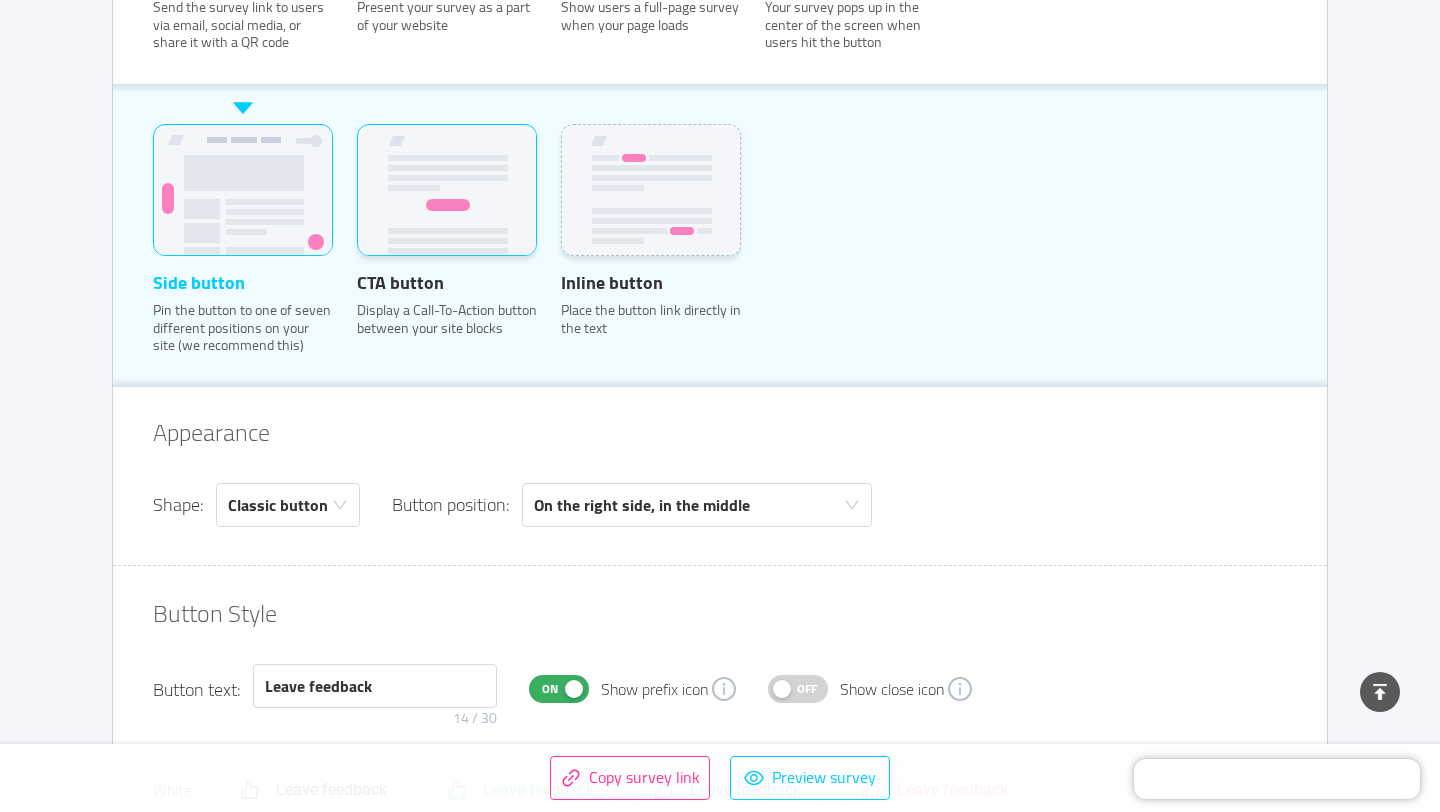click 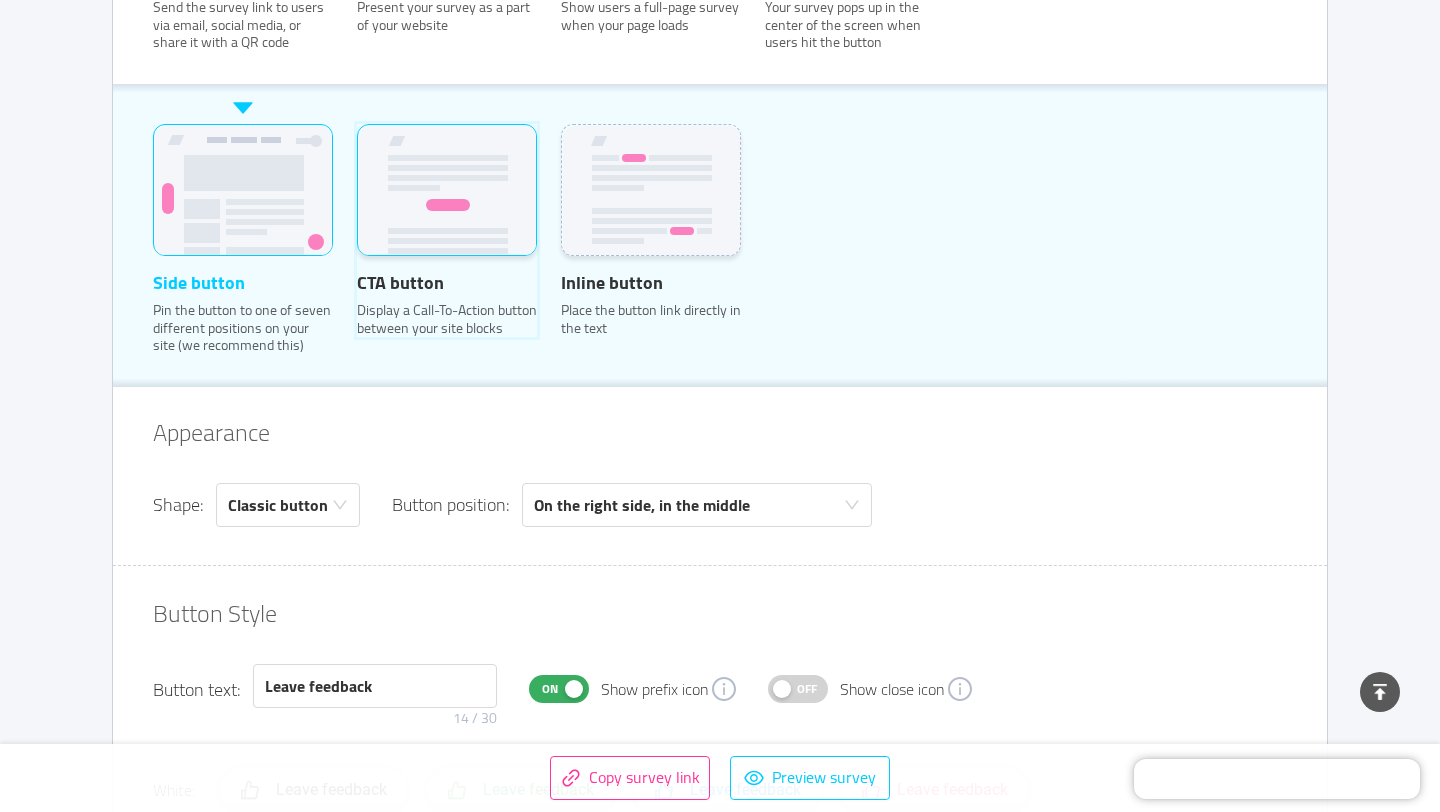 click on "CTA button   Display a Call-To-Action button between your site blocks" at bounding box center (357, 151) 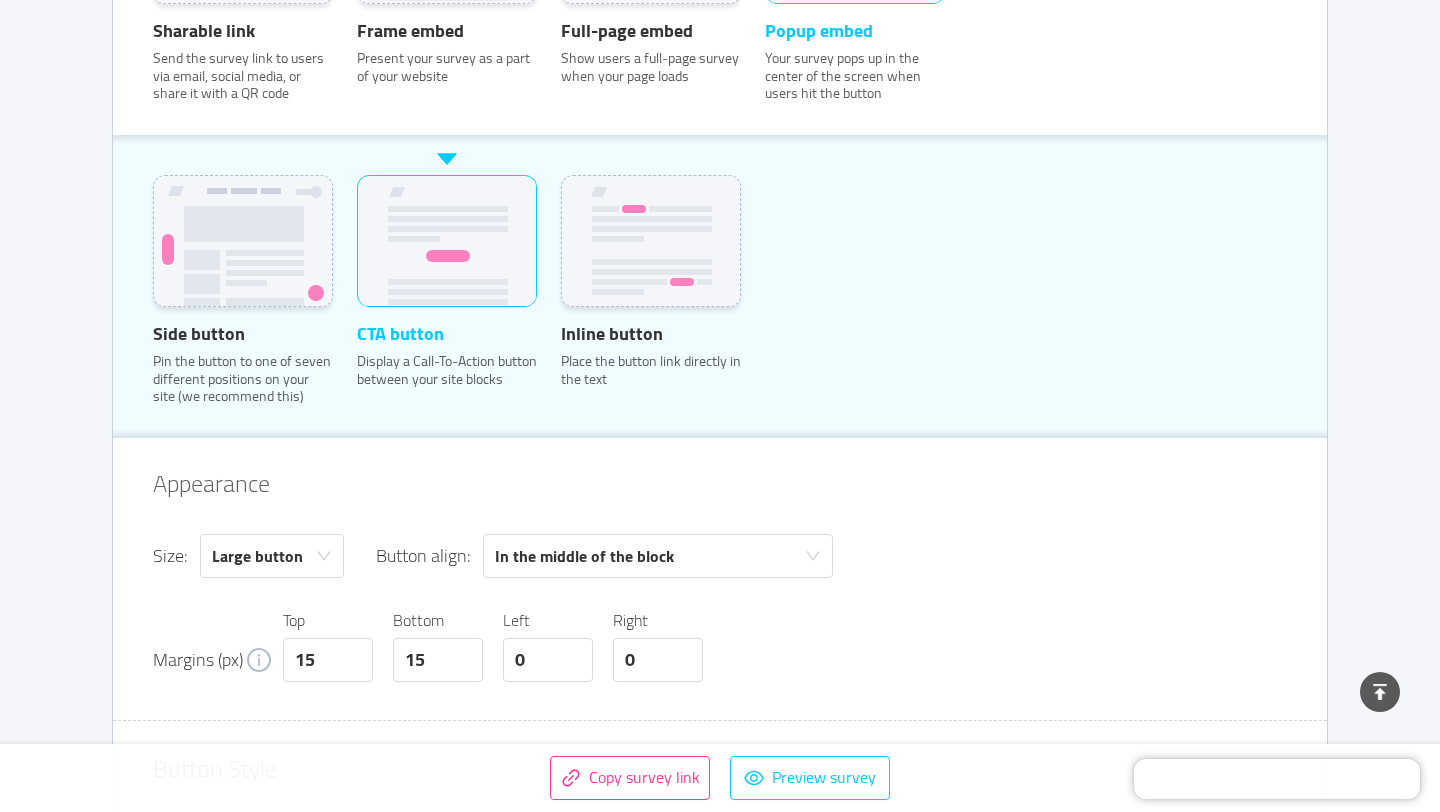 scroll, scrollTop: 903, scrollLeft: 0, axis: vertical 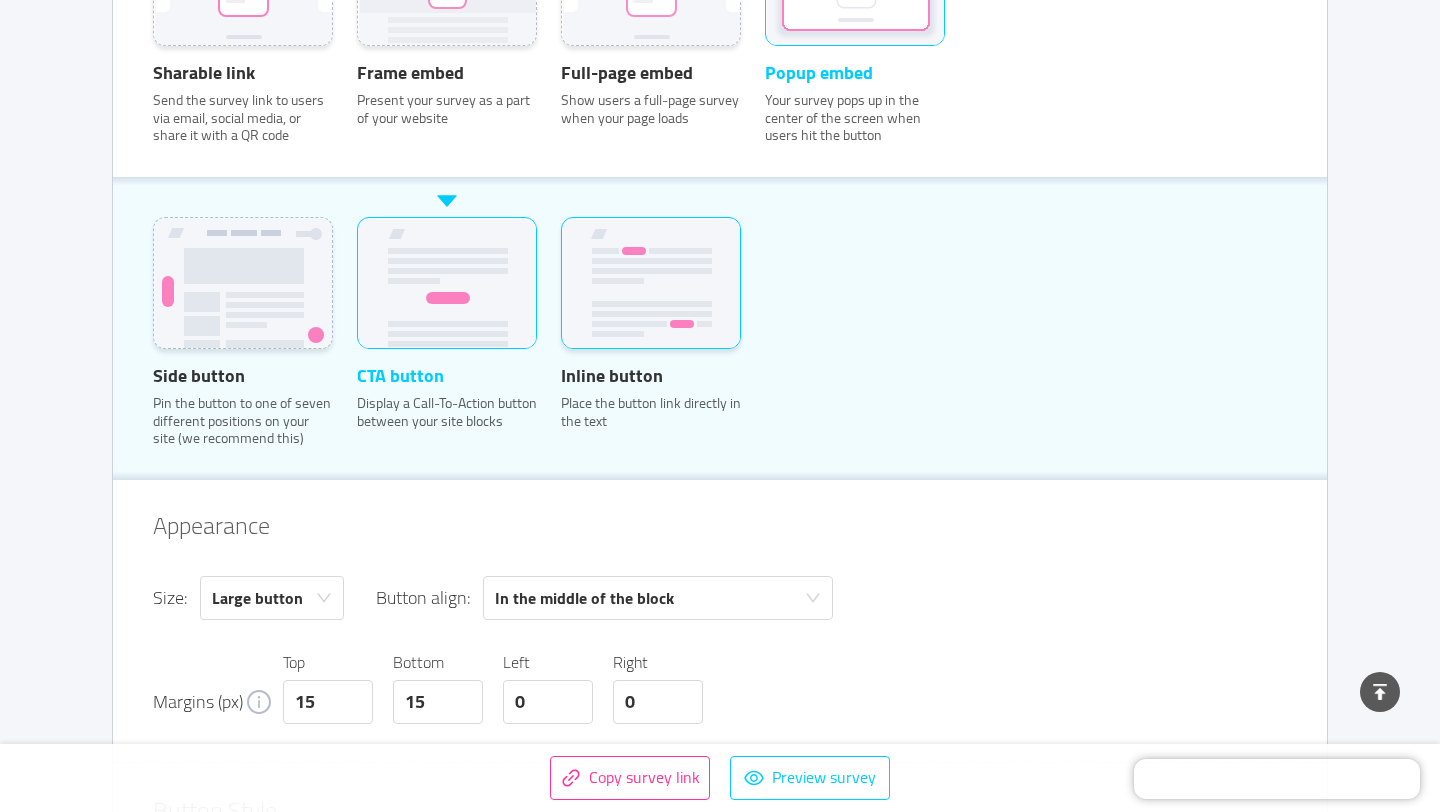 click 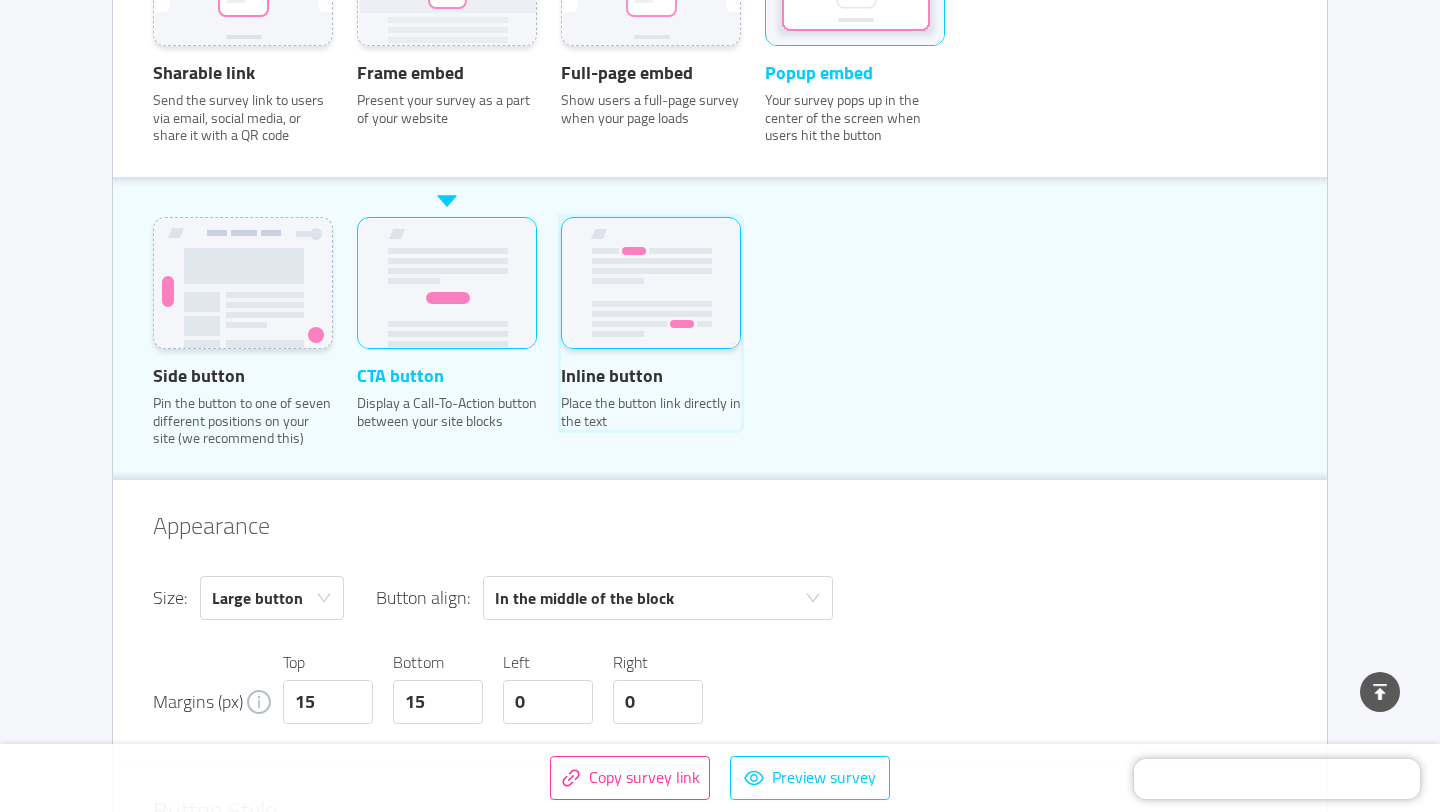 click on "Inline button   Place the button link directly in the text" at bounding box center [561, 244] 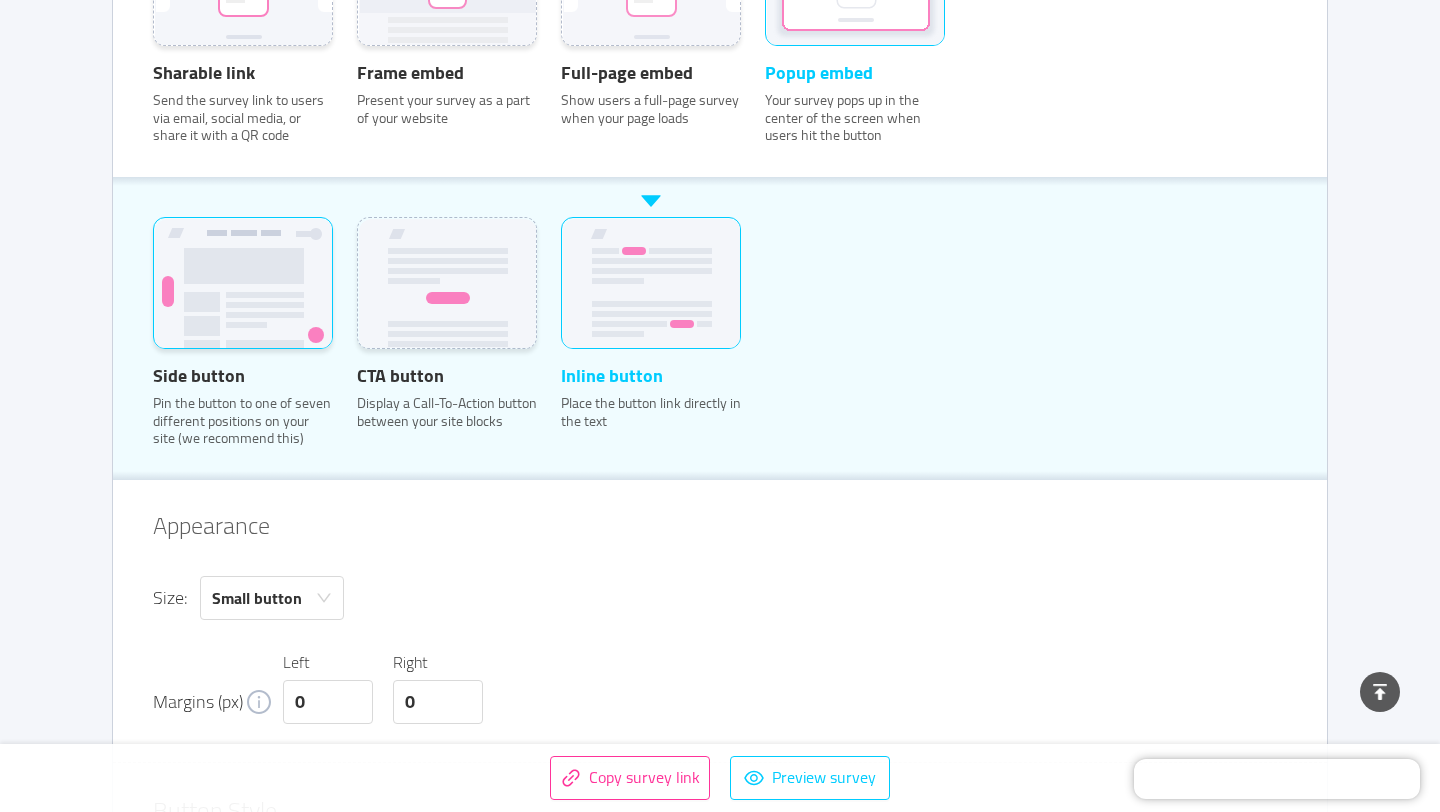 click 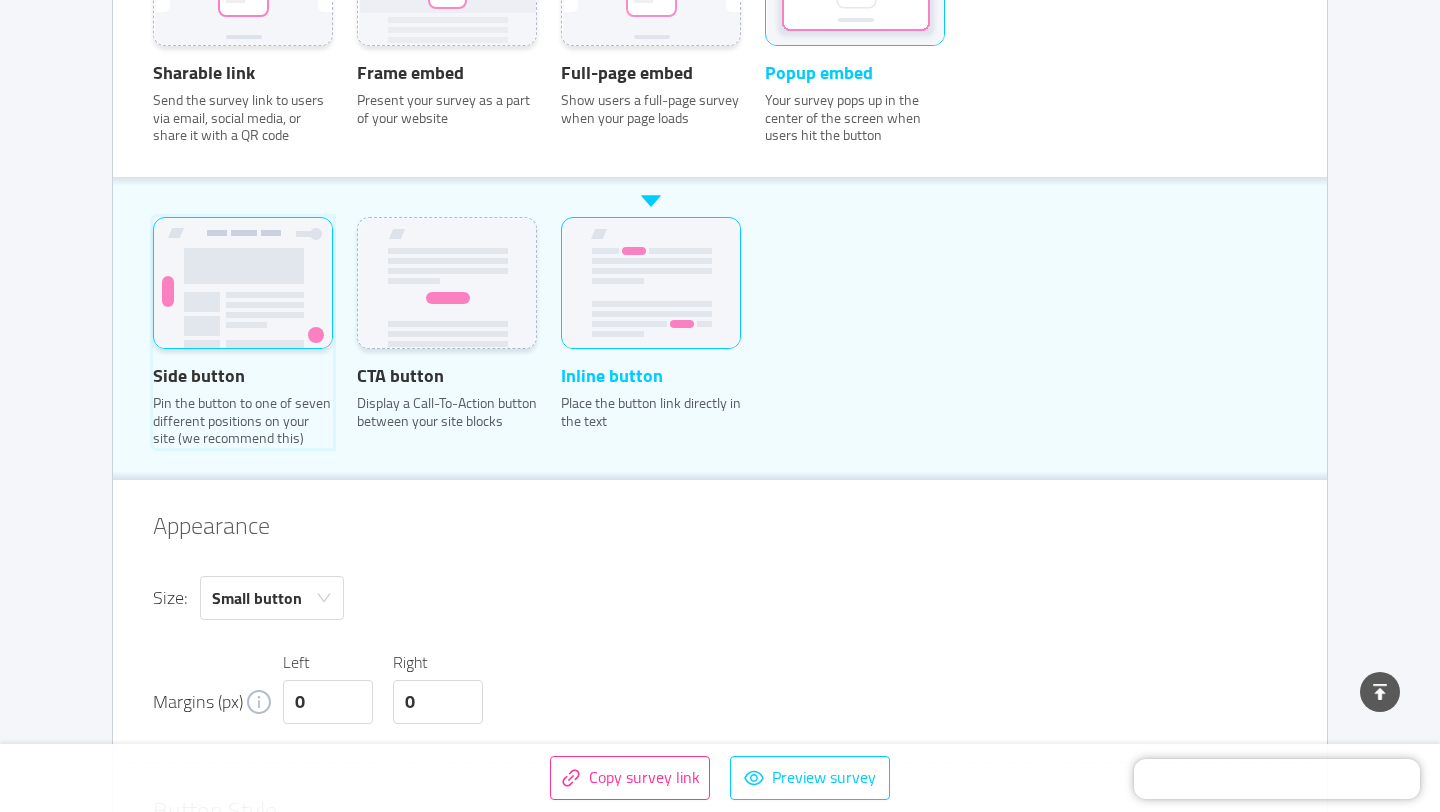 click on "Side button   Pin the button to one of seven different positions on your site (we recommend this)" at bounding box center [153, 244] 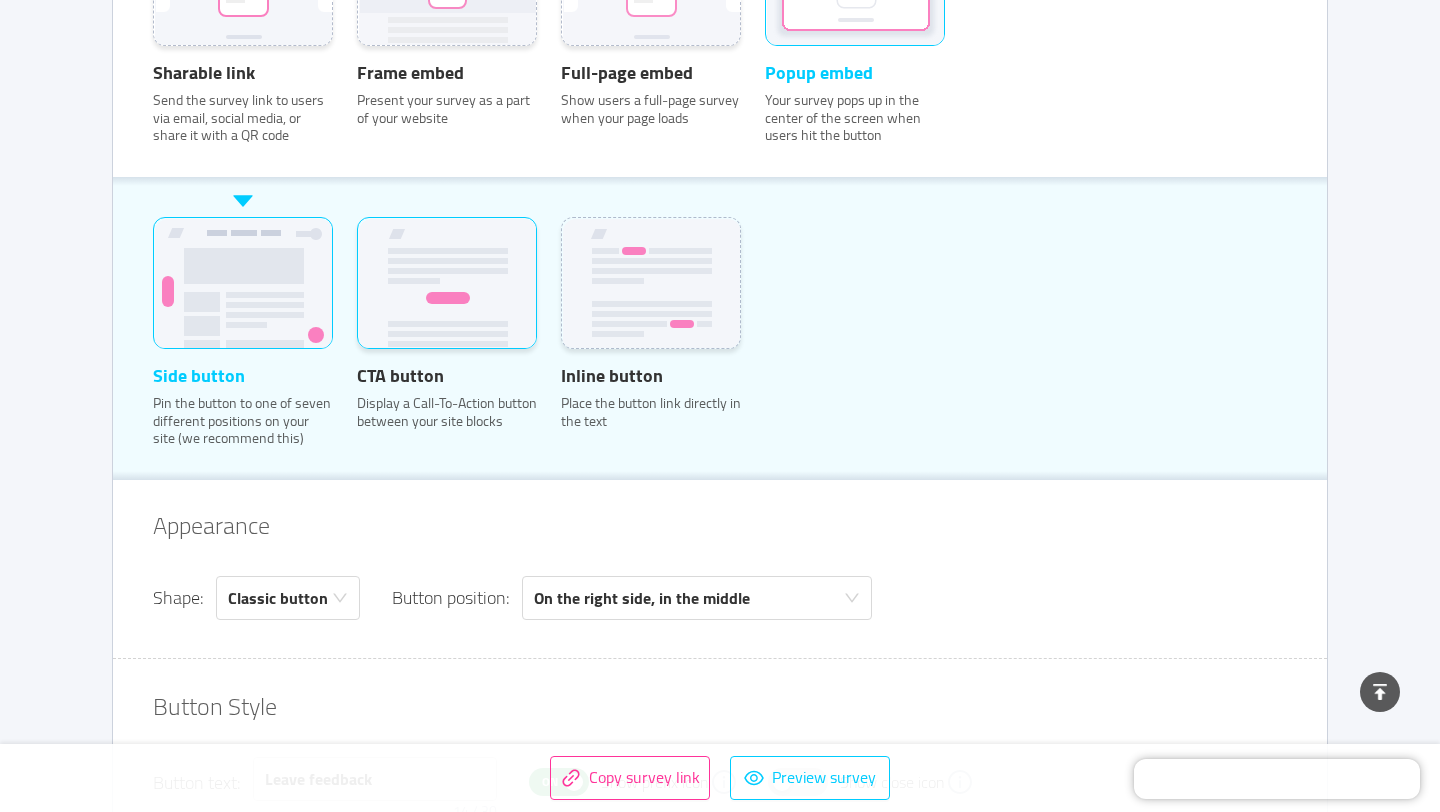 click 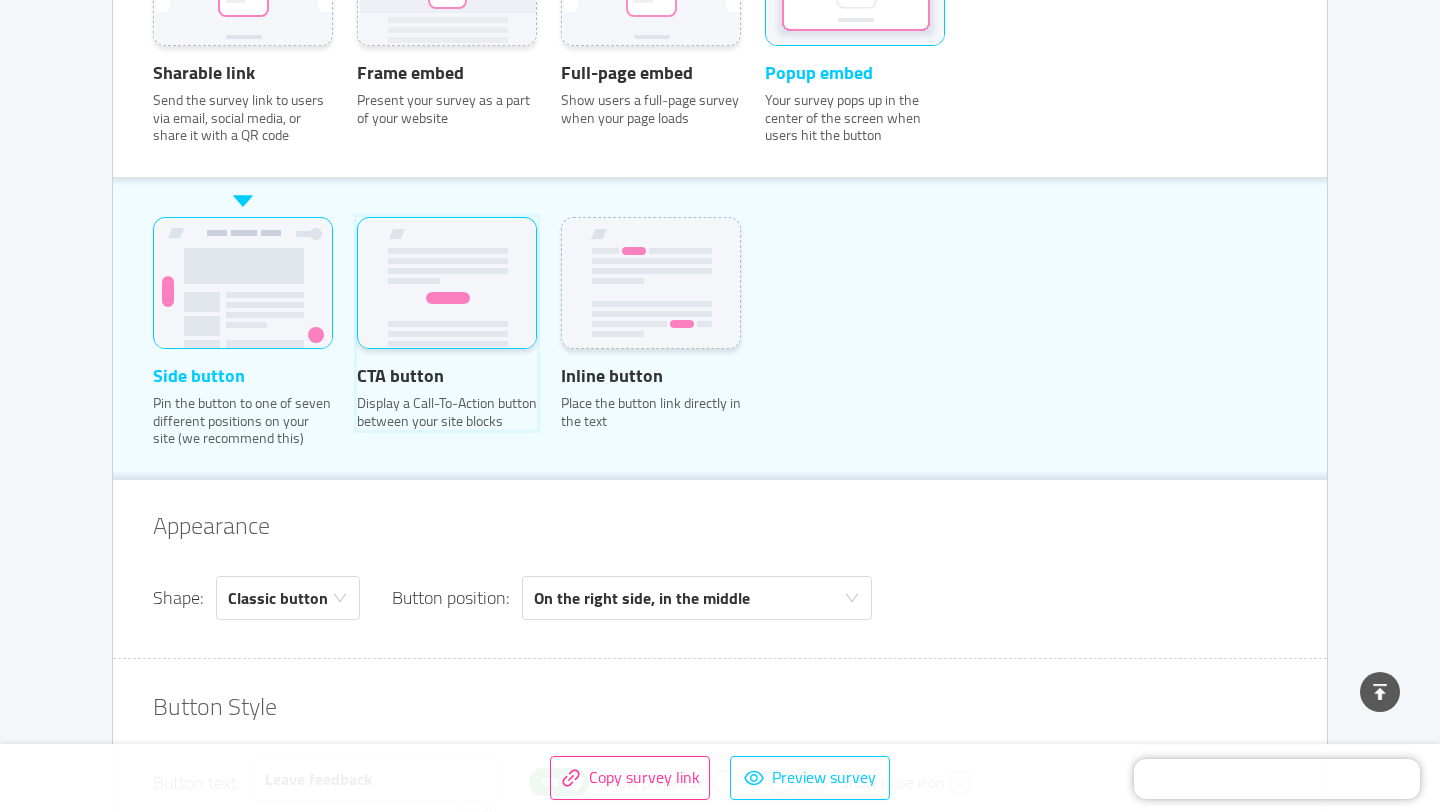 click on "CTA button   Display a Call-To-Action button between your site blocks" at bounding box center [357, 244] 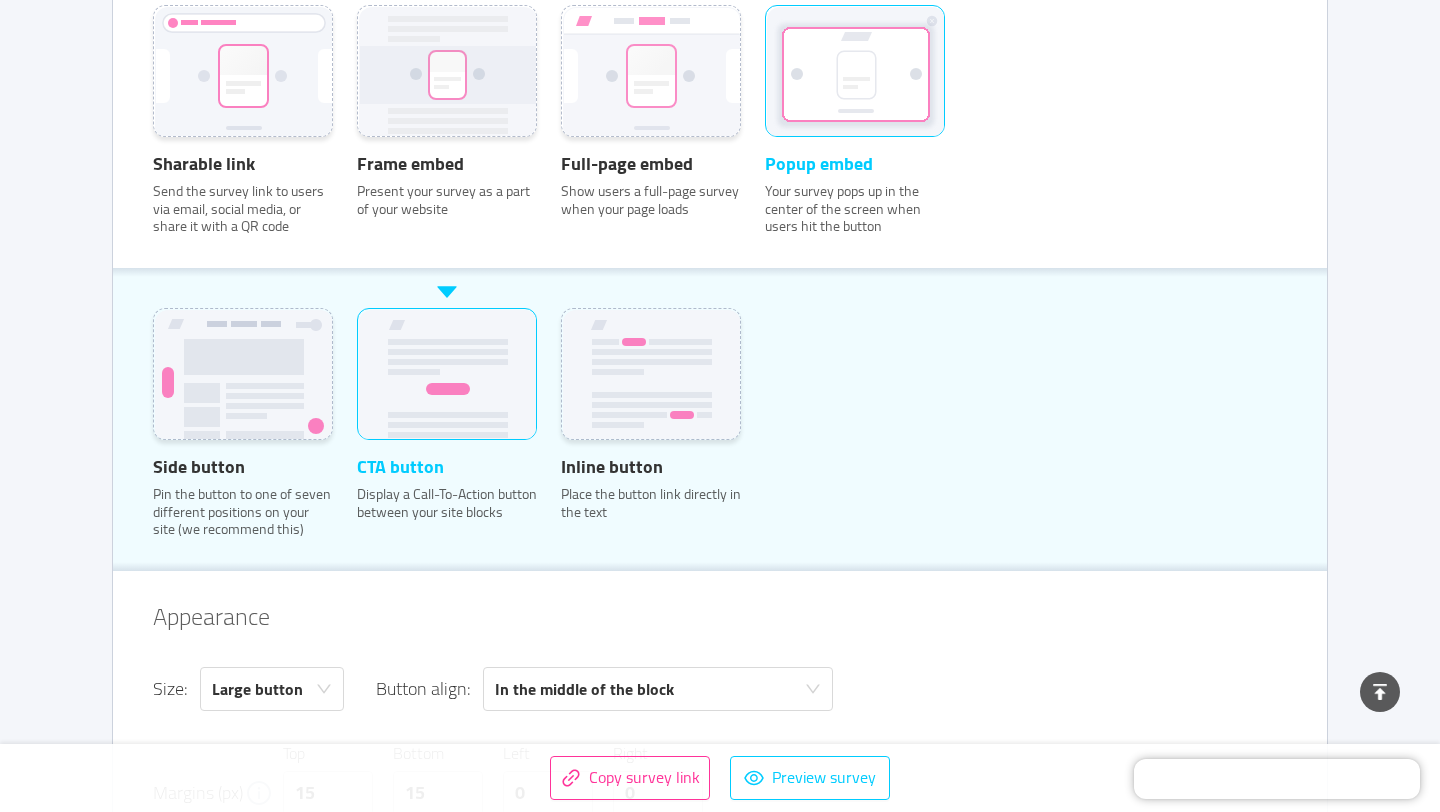 scroll, scrollTop: 757, scrollLeft: 0, axis: vertical 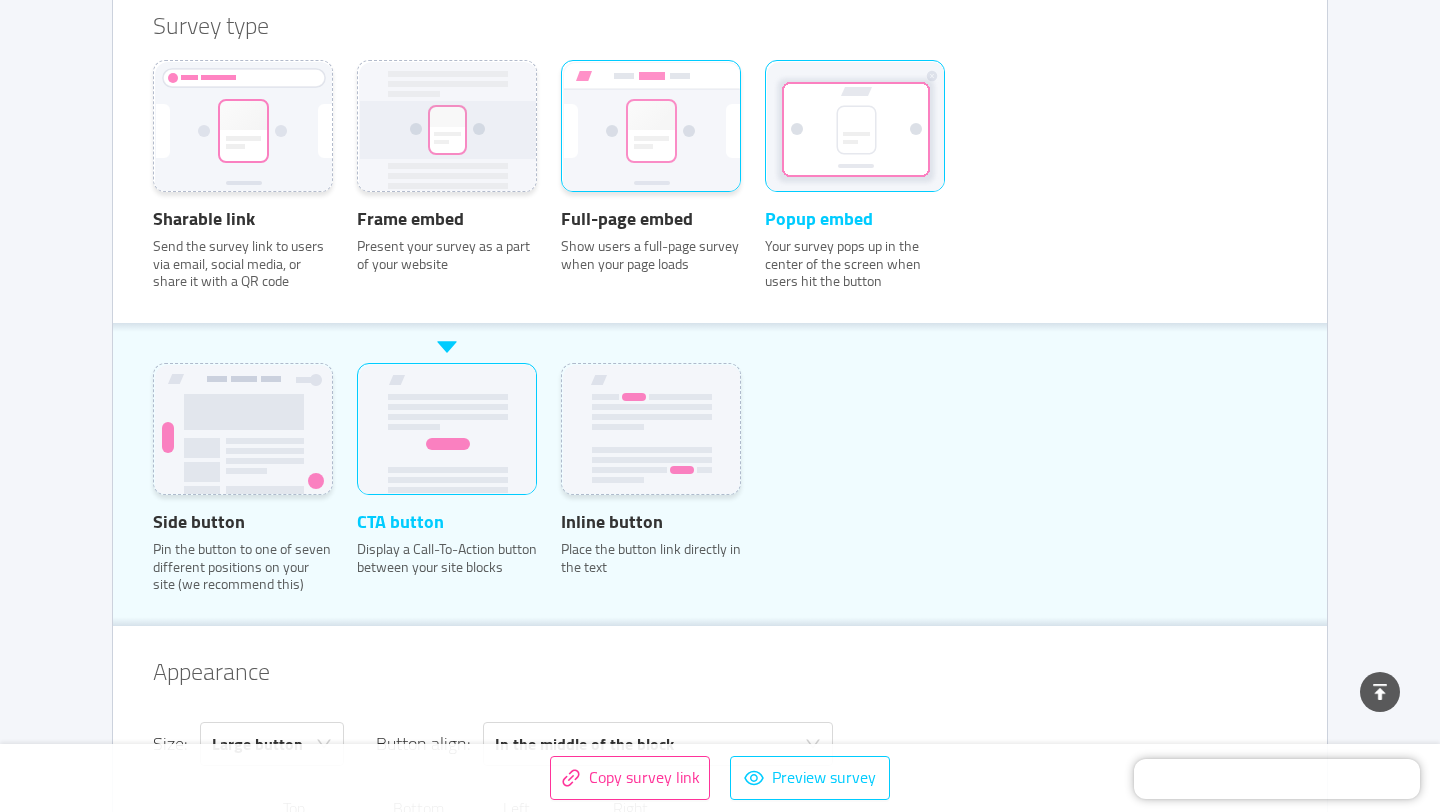 click 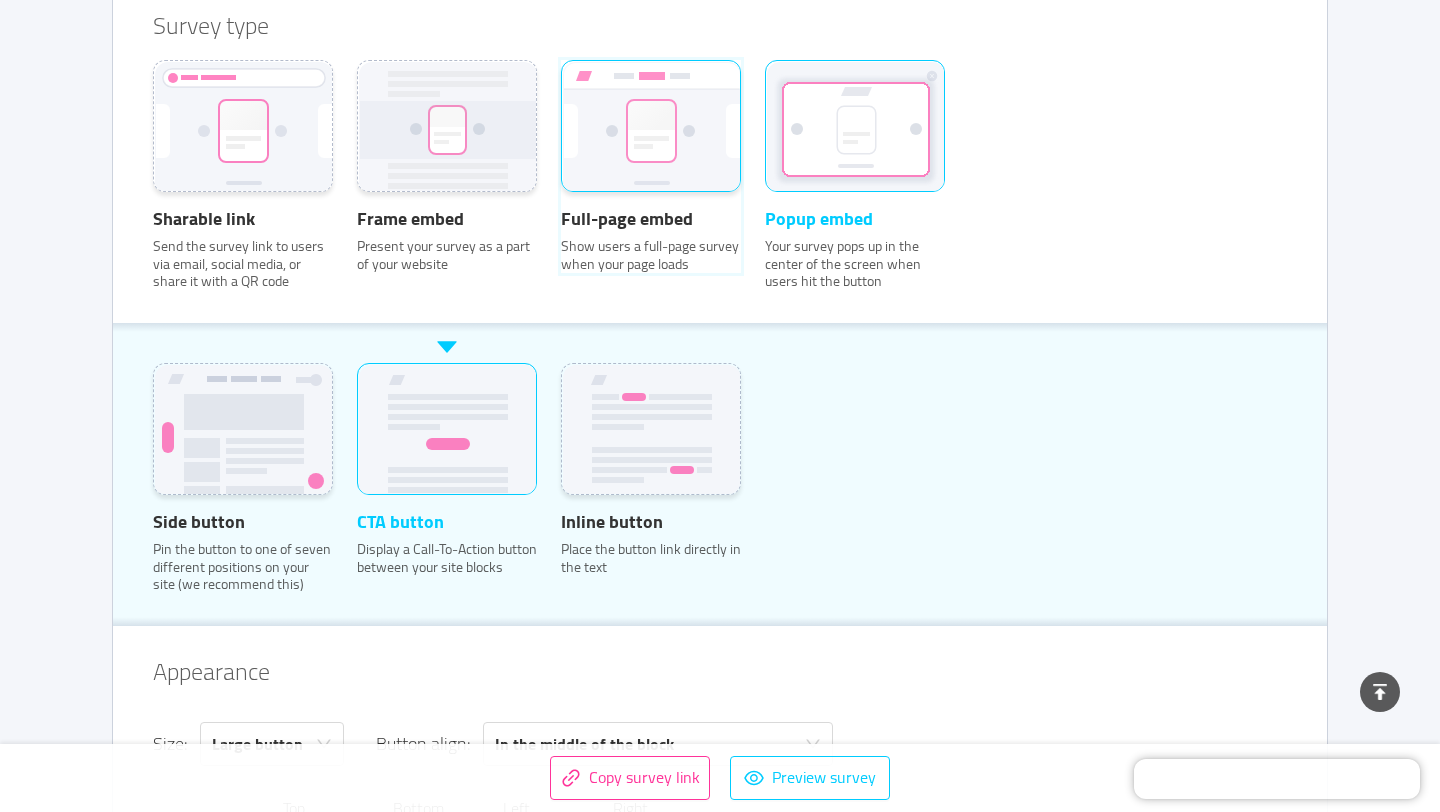 click on "Full-page embed   Show users a full-page survey when your page loads" at bounding box center [561, 87] 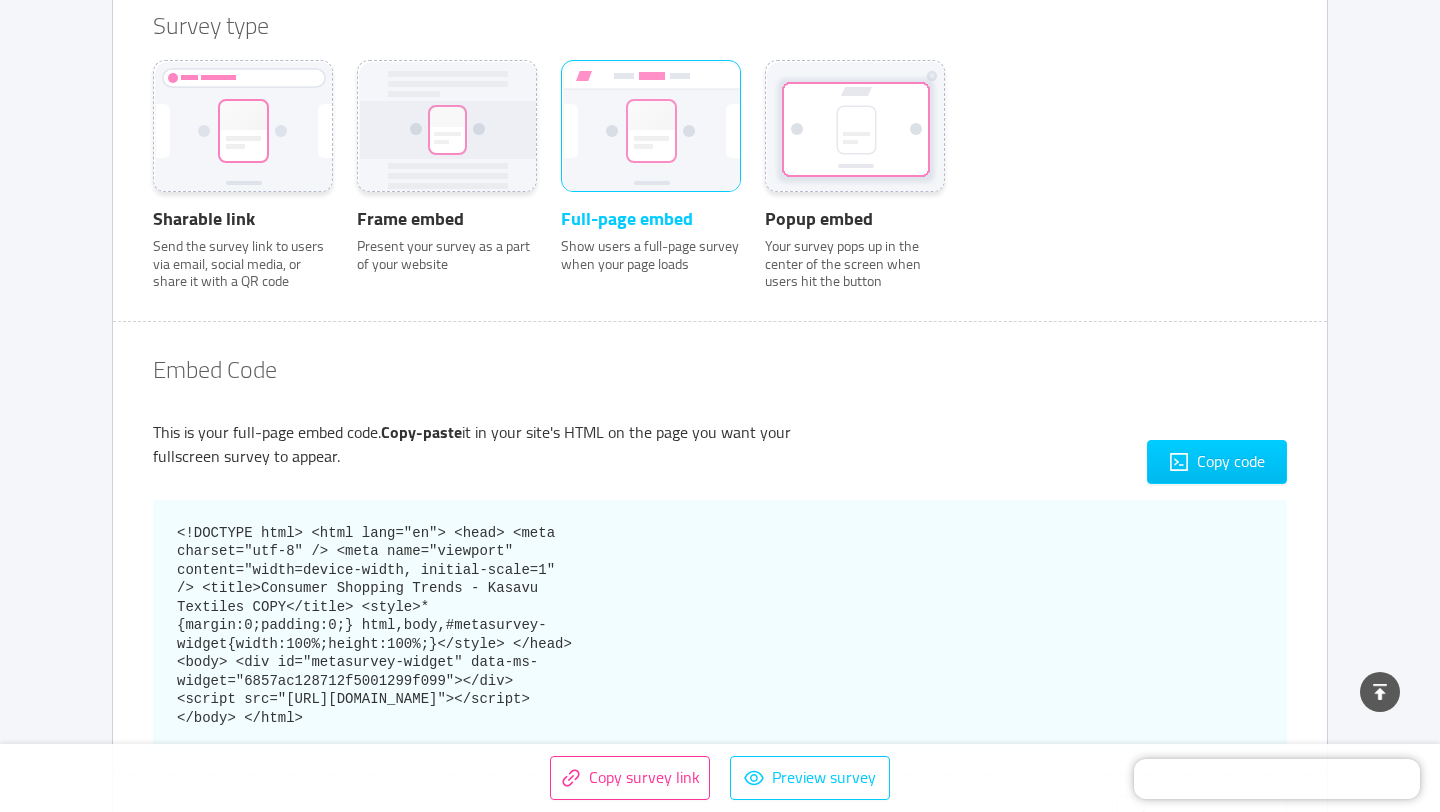 scroll, scrollTop: 908, scrollLeft: 0, axis: vertical 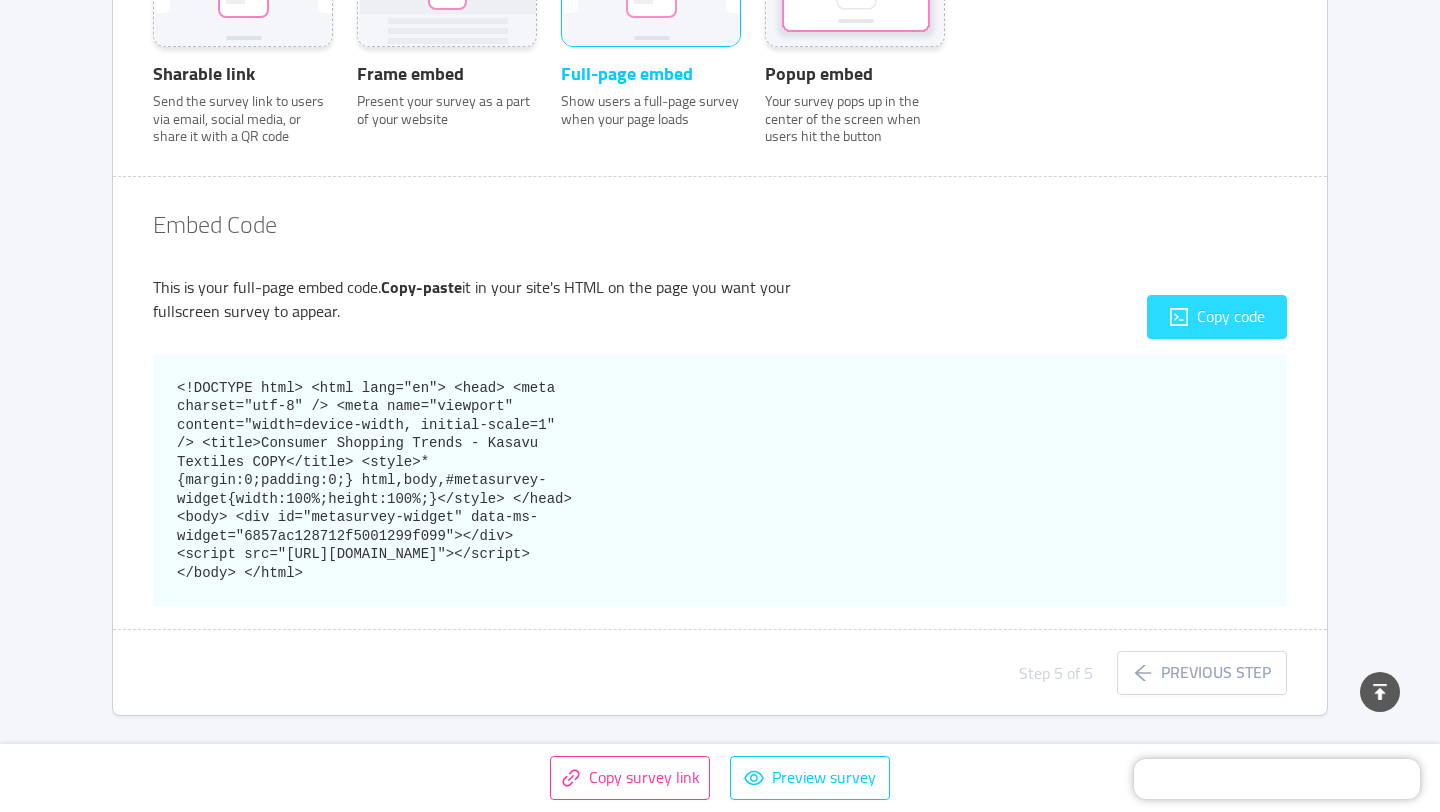 click on "Copy code" at bounding box center [1217, 317] 